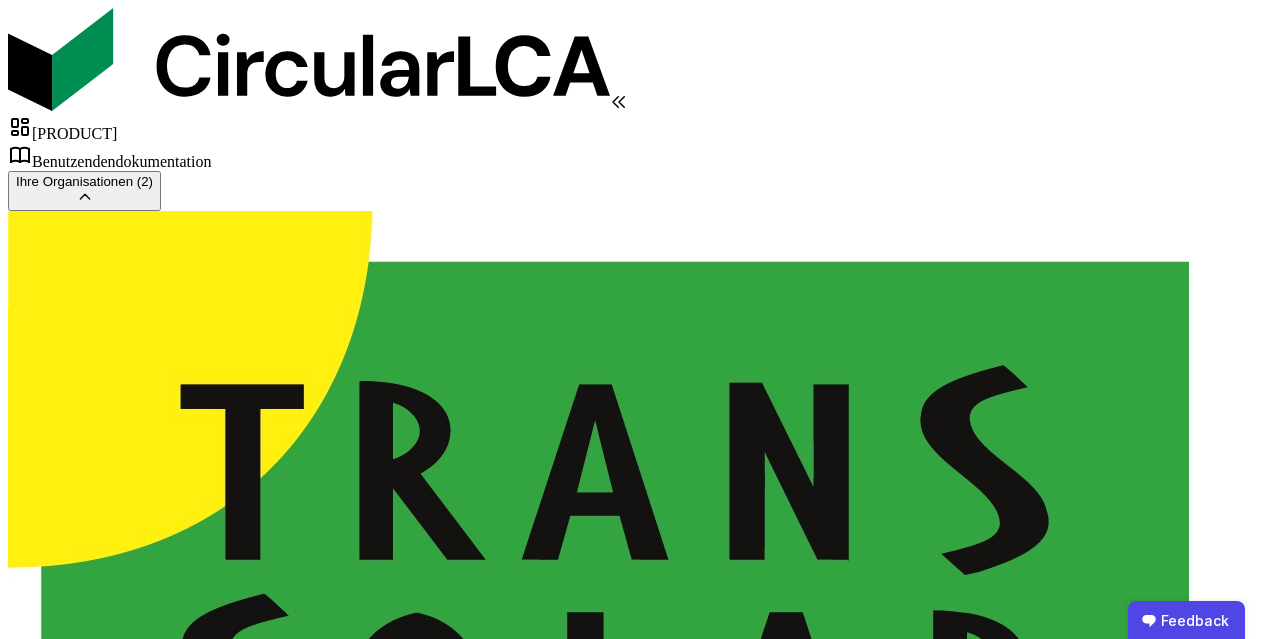 scroll, scrollTop: 0, scrollLeft: 0, axis: both 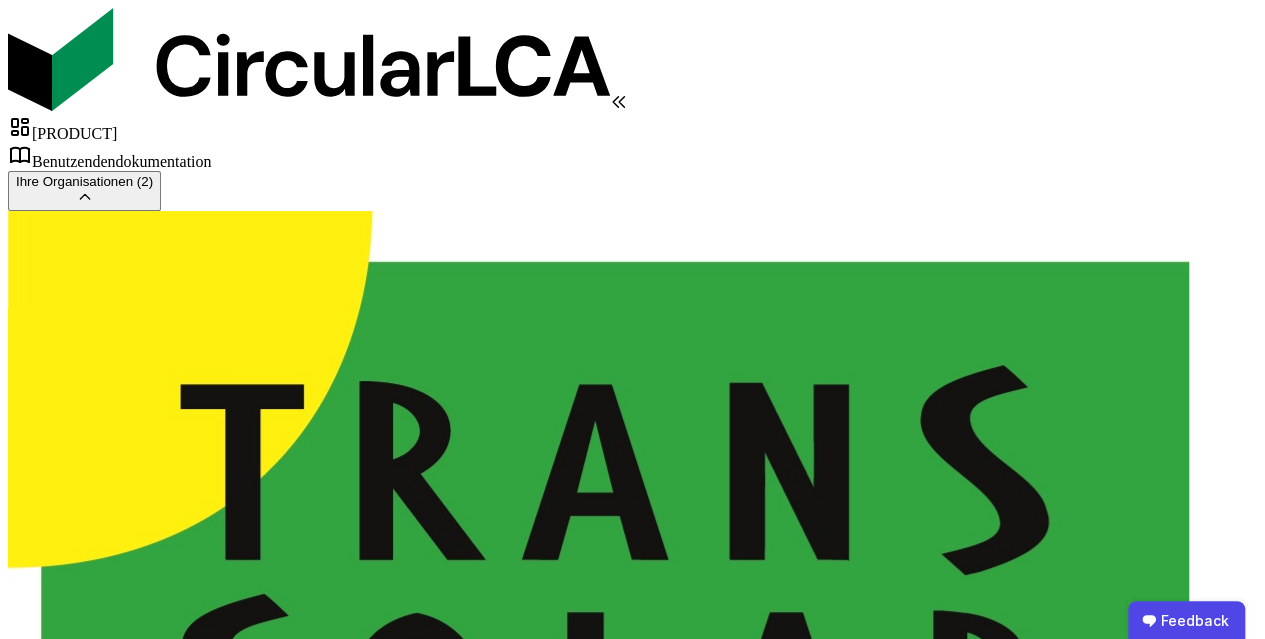 click on "Inventar" at bounding box center (74, 2165) 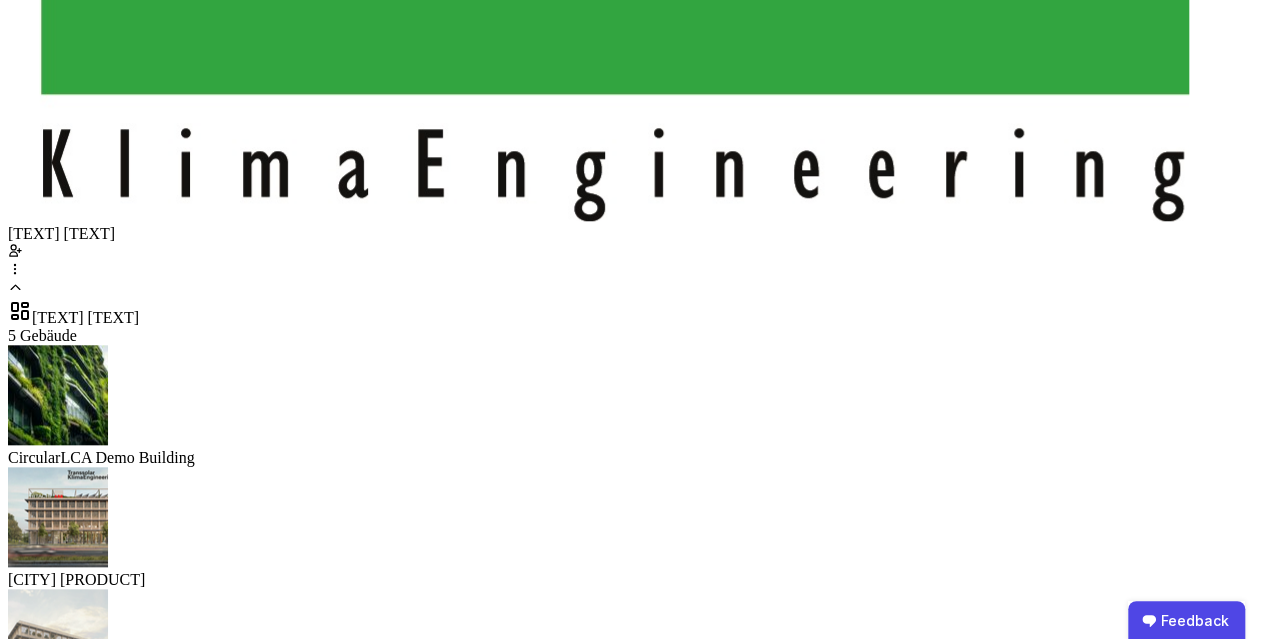 scroll, scrollTop: 700, scrollLeft: 0, axis: vertical 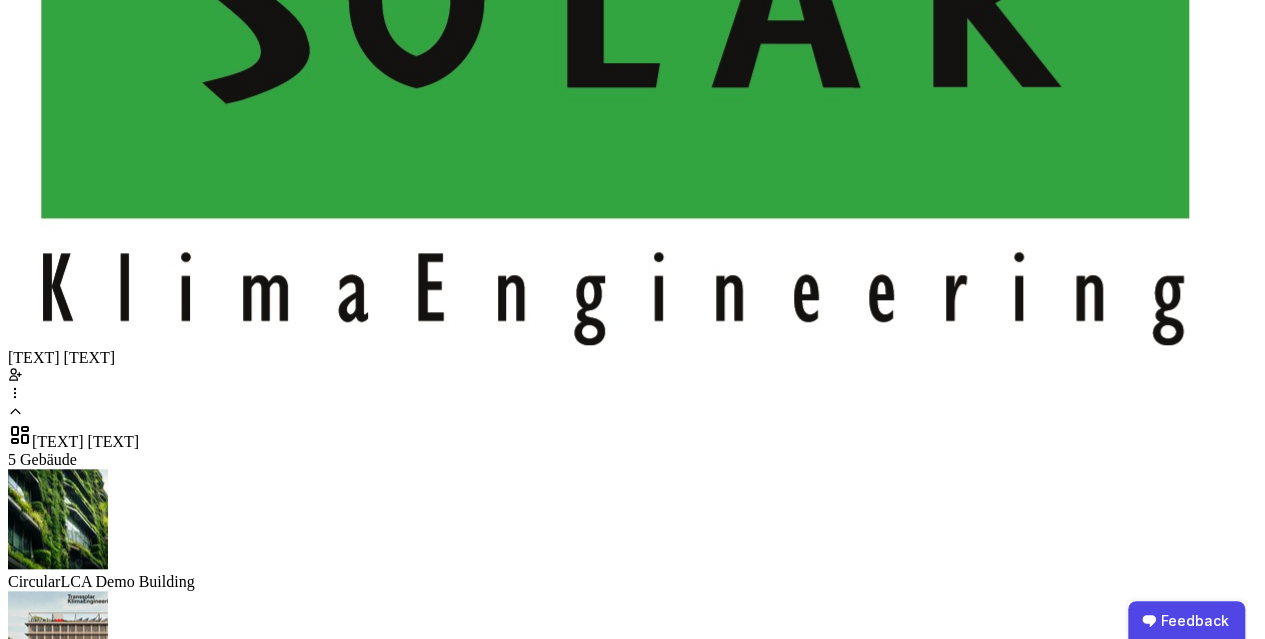 click on "Dashboard Inventar Analyse Exporte Quelldateien" at bounding box center (632, 1517) 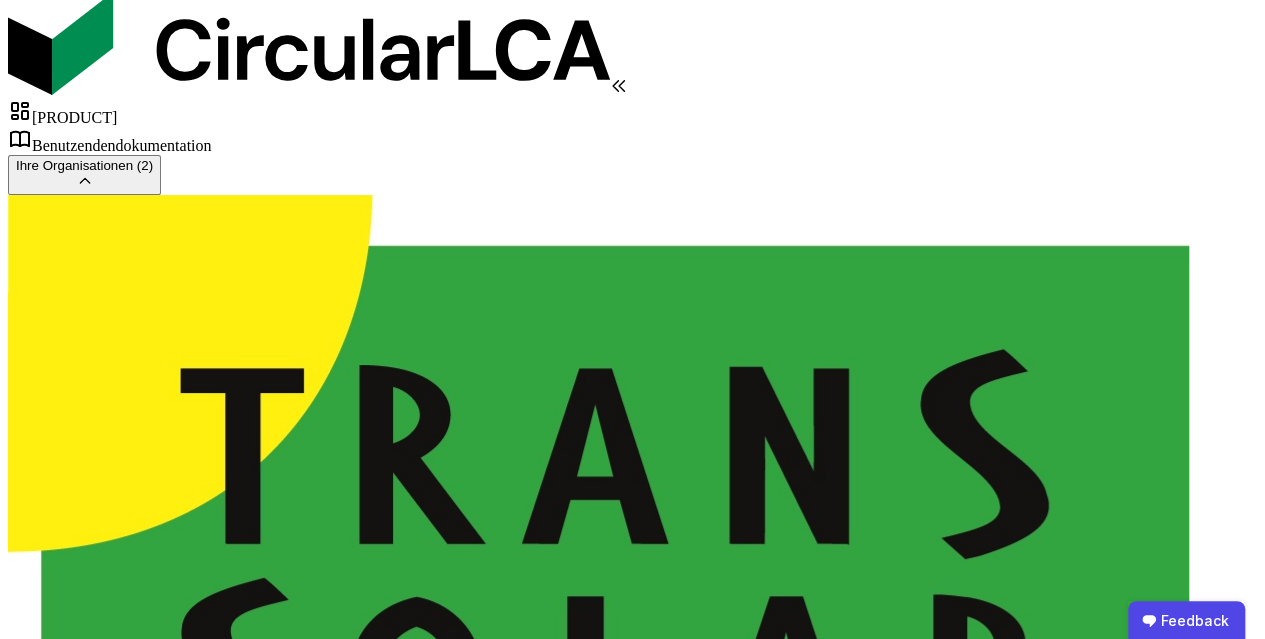scroll, scrollTop: 40, scrollLeft: 0, axis: vertical 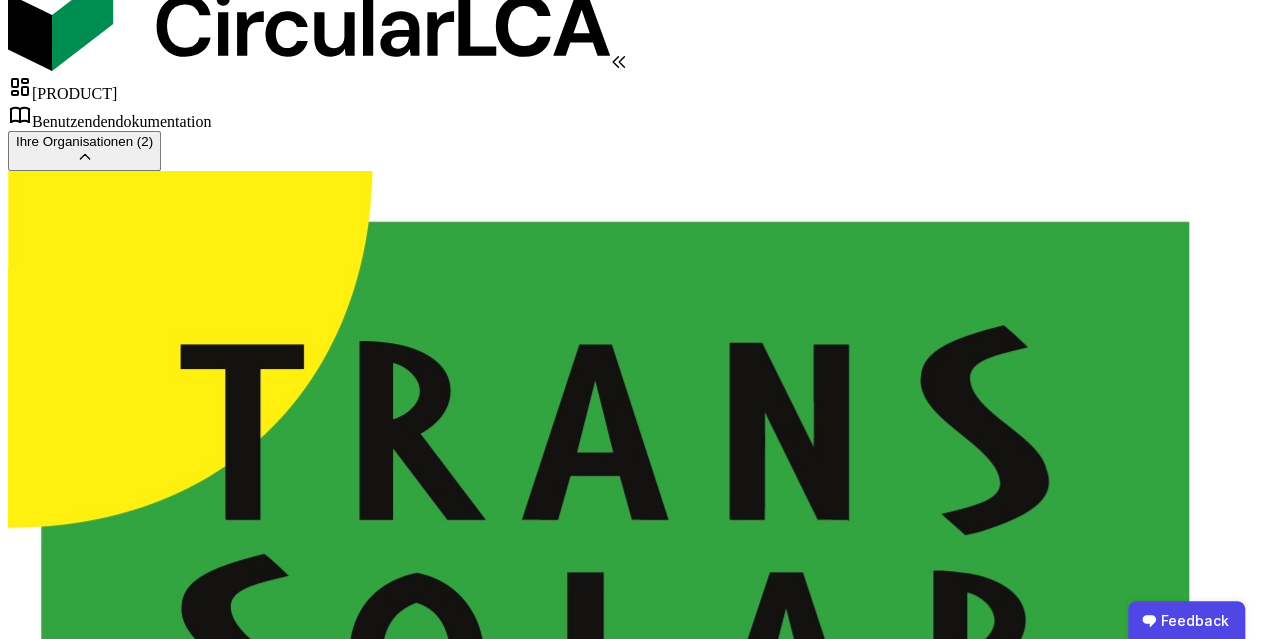 click on "Inventar verwalten" at bounding box center (223, 2362) 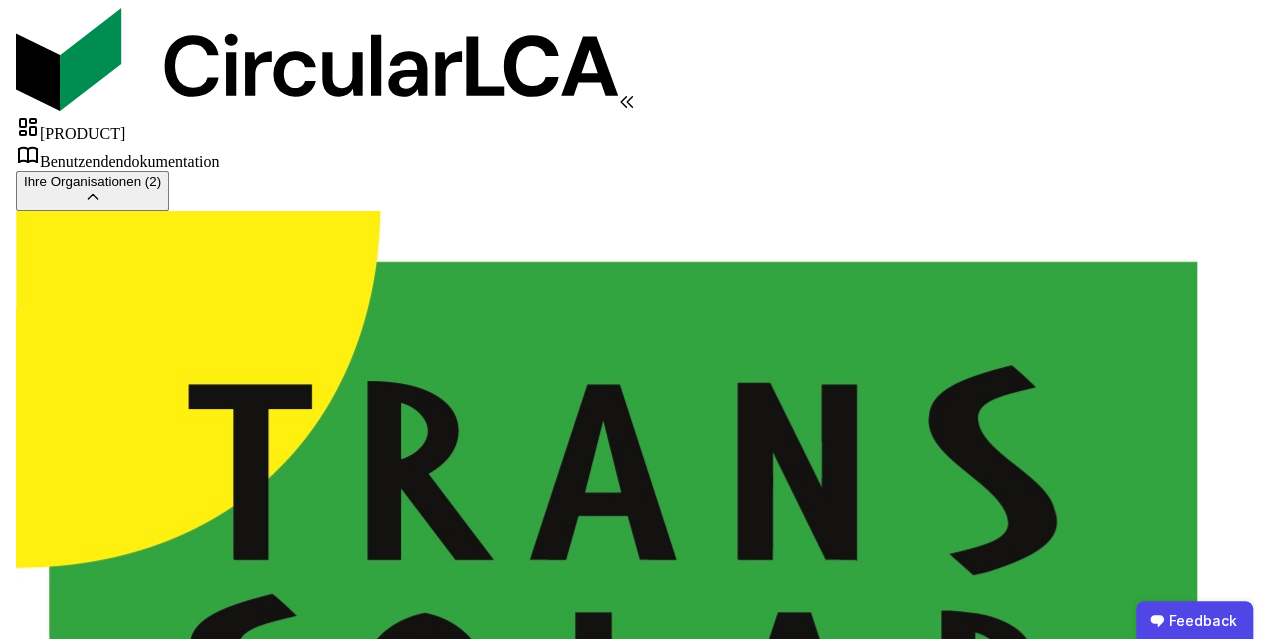 scroll, scrollTop: 0, scrollLeft: 0, axis: both 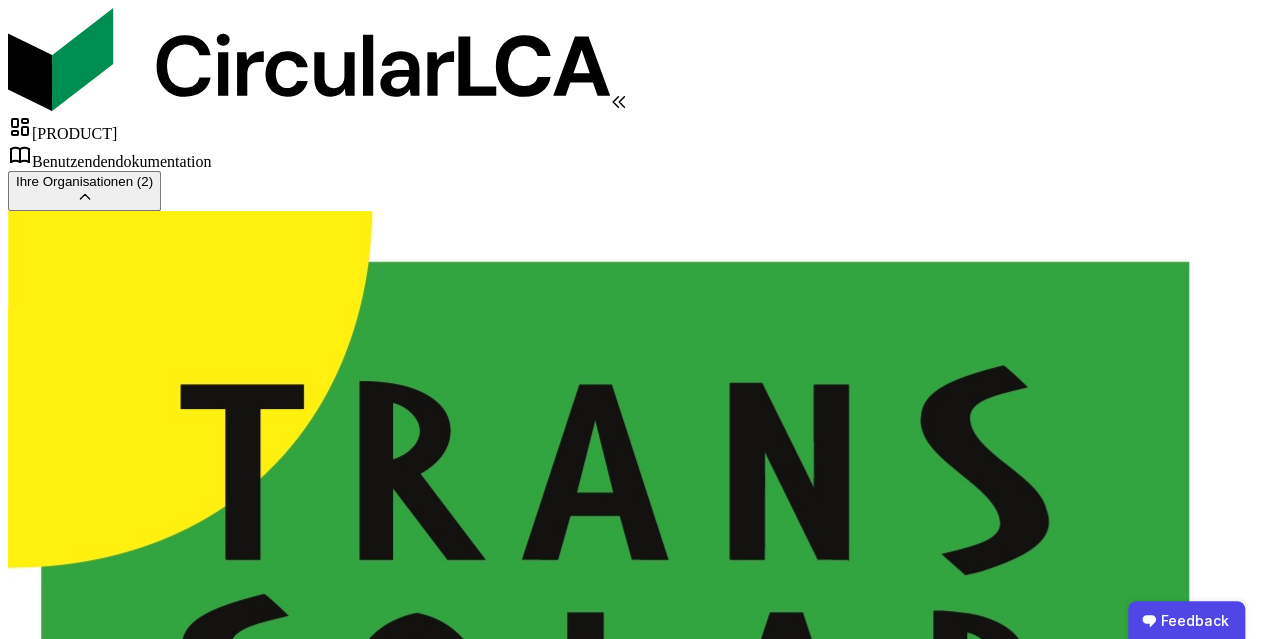 click on "[ACTION]" at bounding box center (574, 2937) 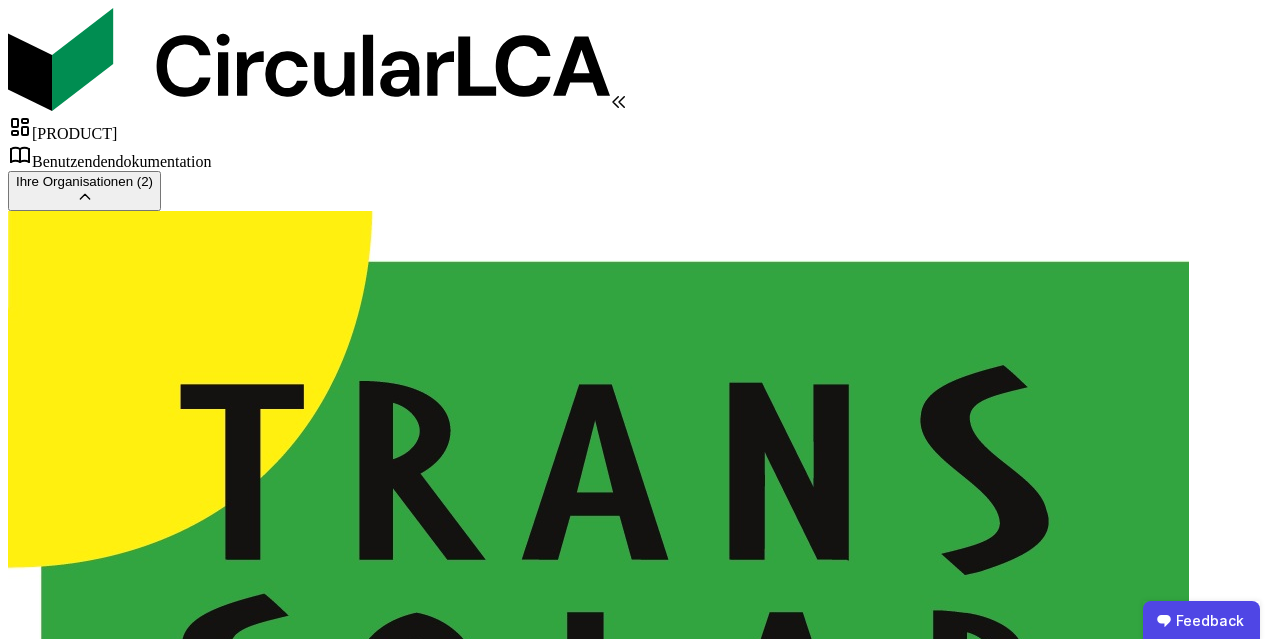 scroll, scrollTop: 1577, scrollLeft: 0, axis: vertical 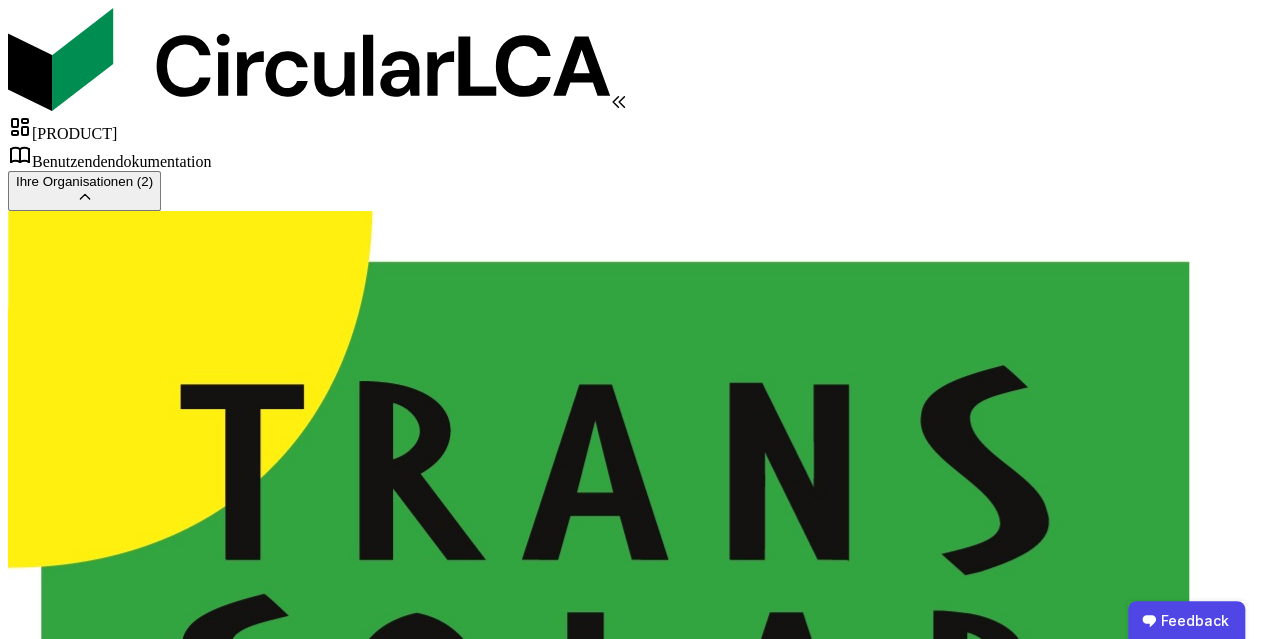 click on "[ACTION]" at bounding box center (574, 2937) 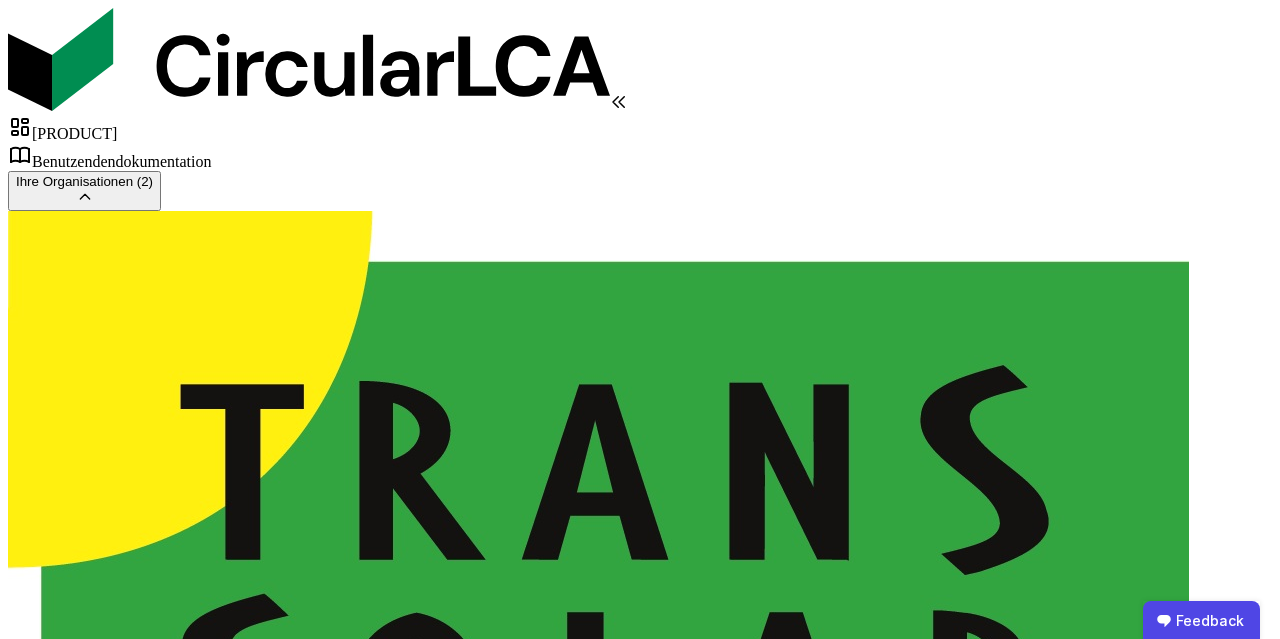 scroll, scrollTop: 0, scrollLeft: 0, axis: both 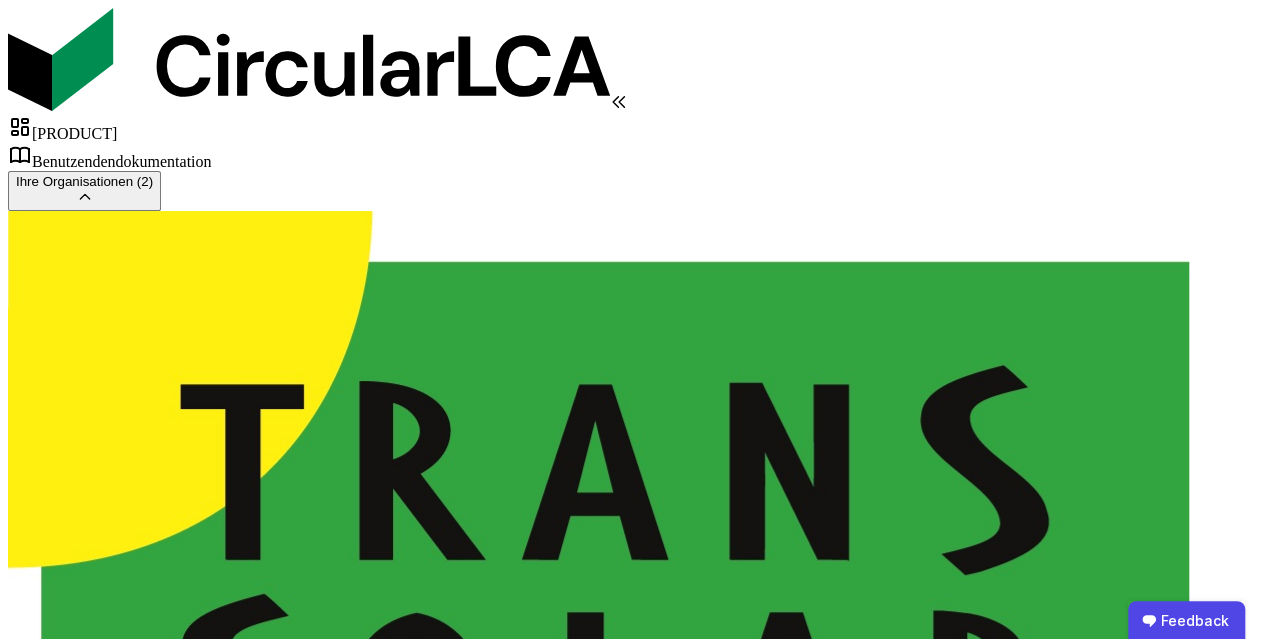 click on "[ACTION]" at bounding box center [574, 3111] 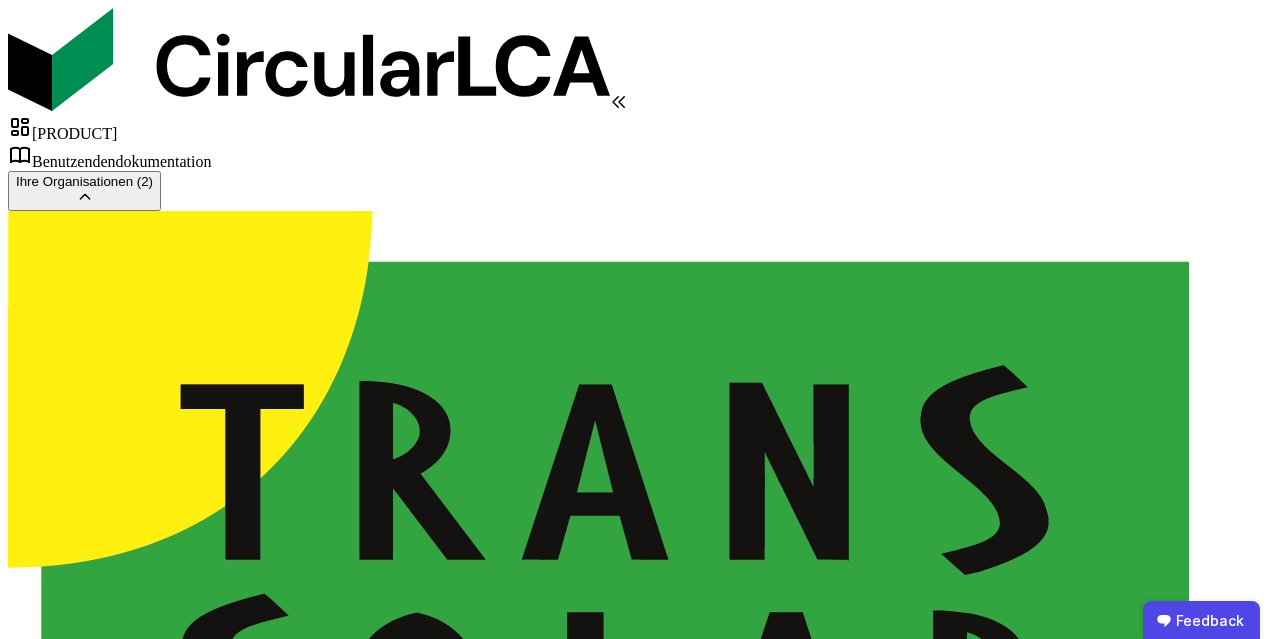 click on "Fertig" at bounding box center [33, 2086] 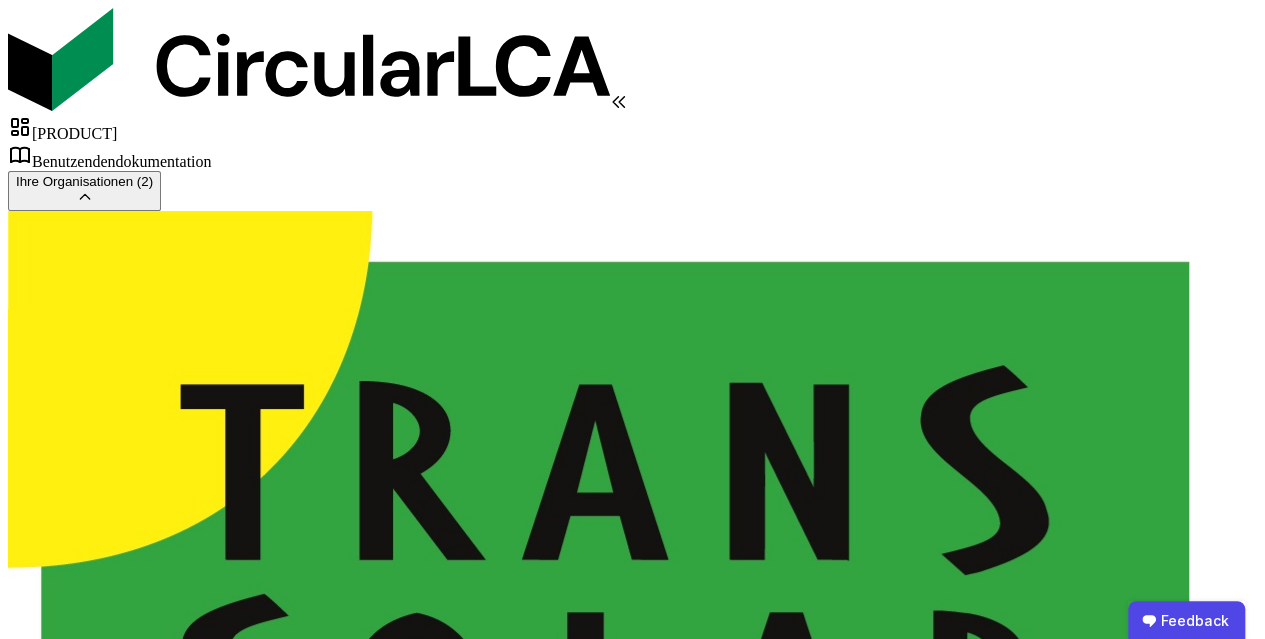 scroll, scrollTop: 300, scrollLeft: 0, axis: vertical 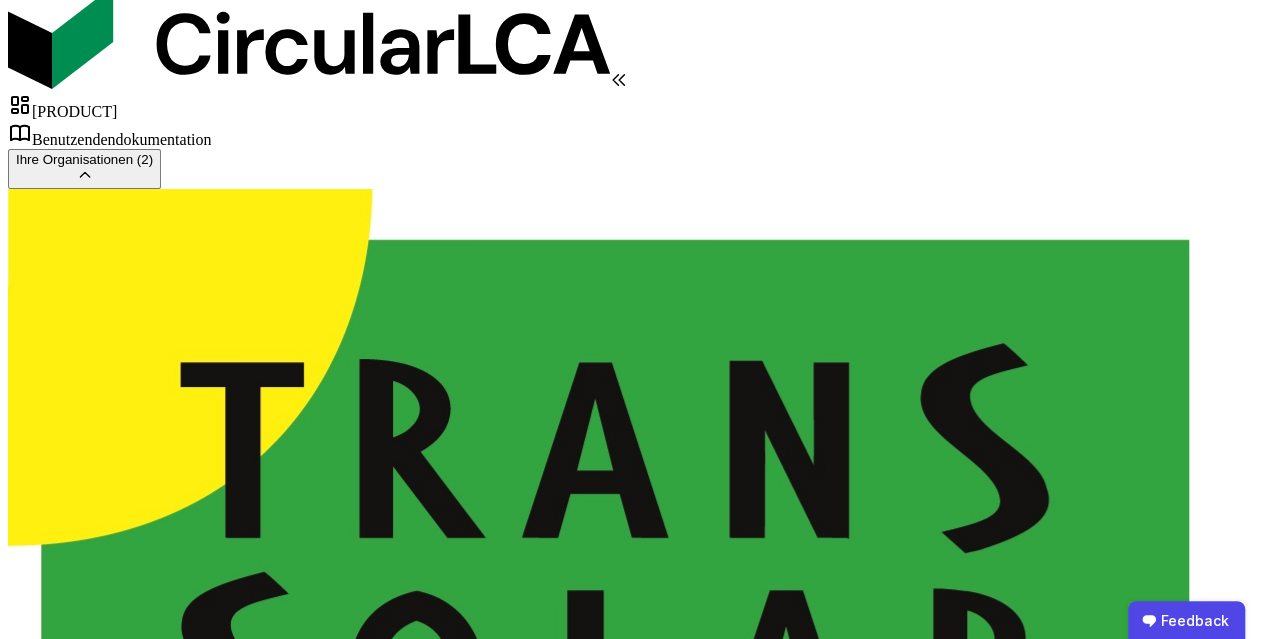 click at bounding box center (760, 3801) 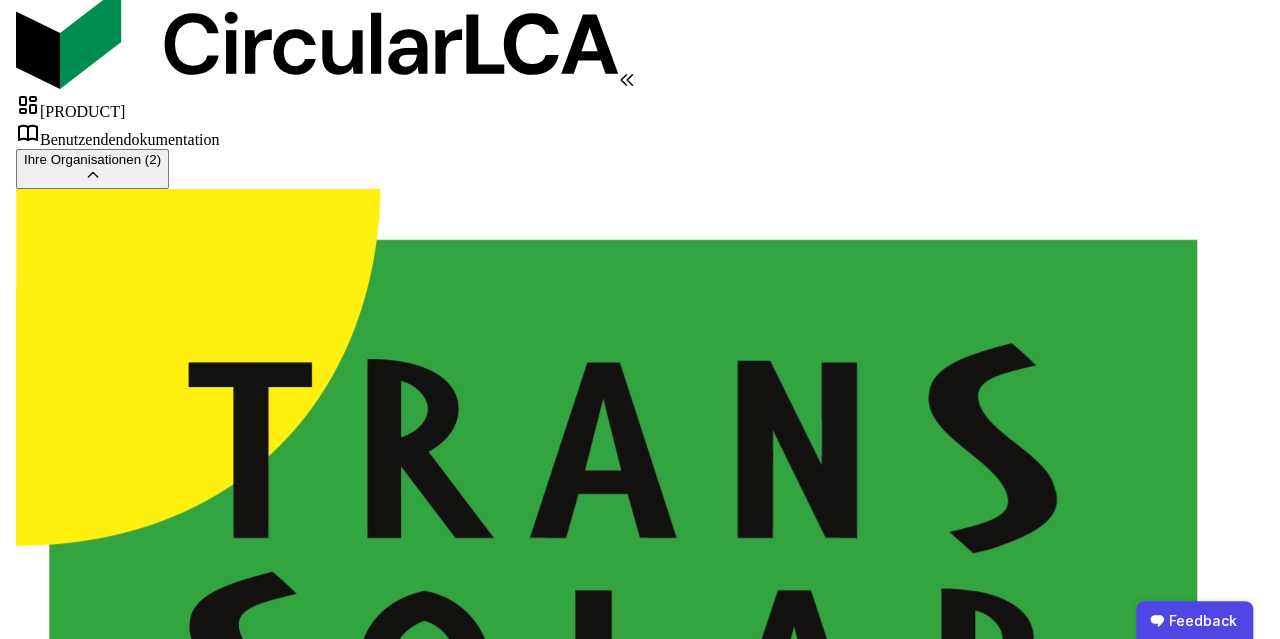 scroll, scrollTop: 0, scrollLeft: 0, axis: both 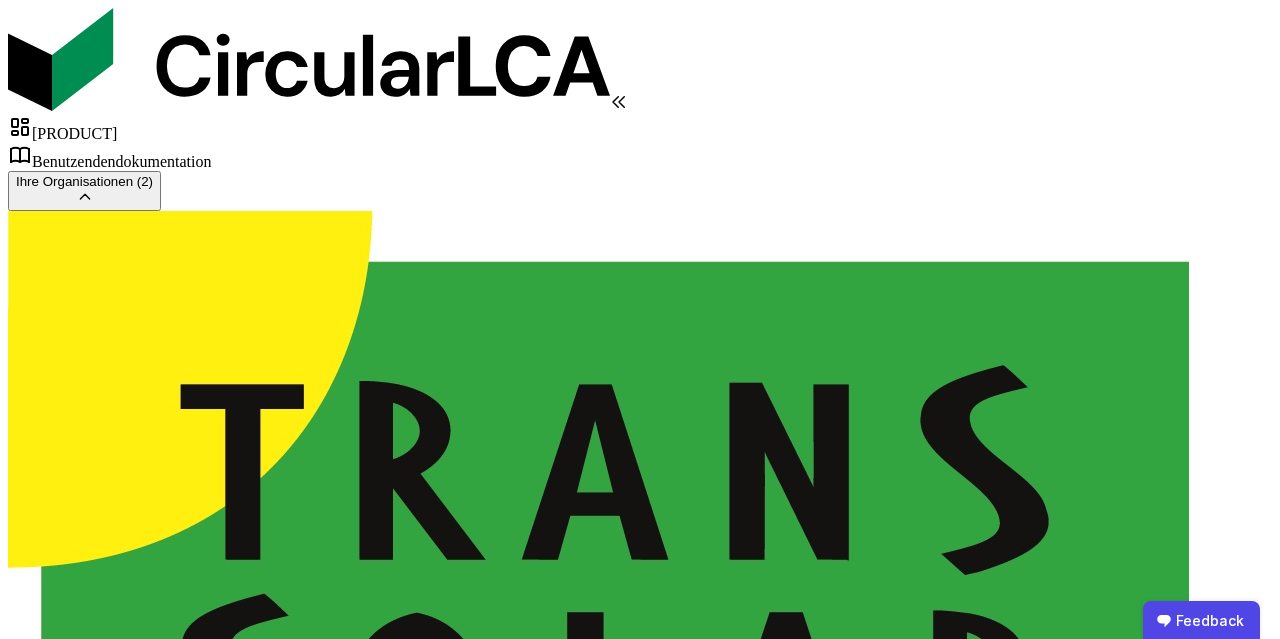 click on "Innenwandbekleidung - Gips" at bounding box center (1101, 2782) 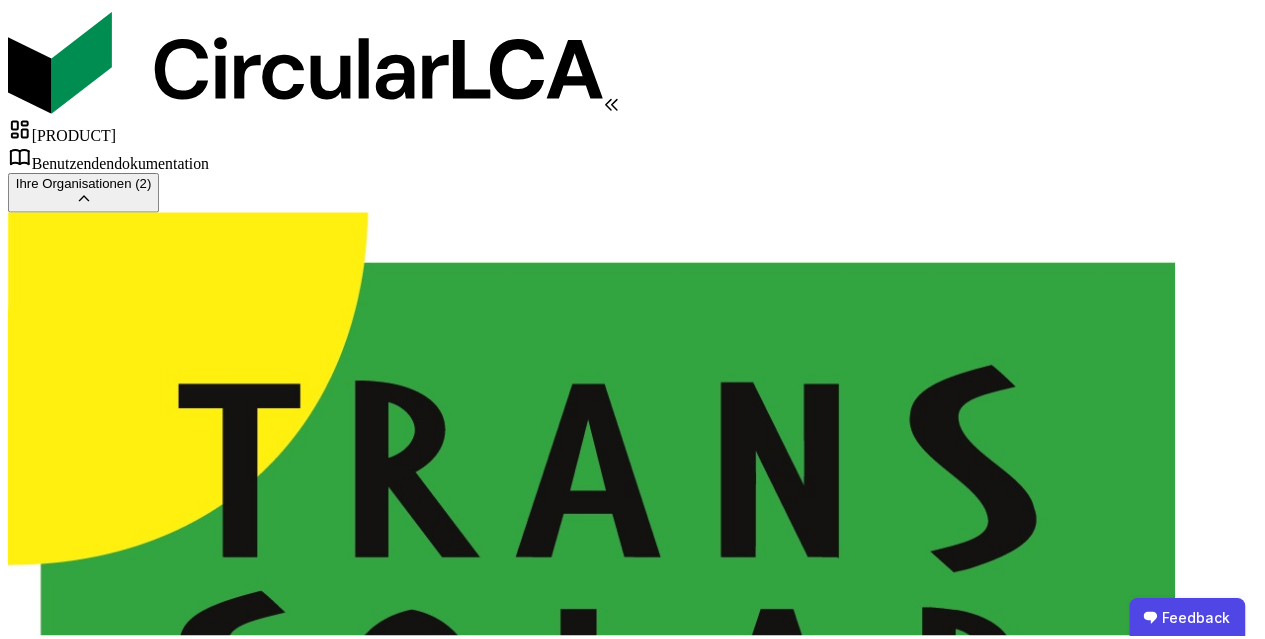 scroll, scrollTop: 700, scrollLeft: 0, axis: vertical 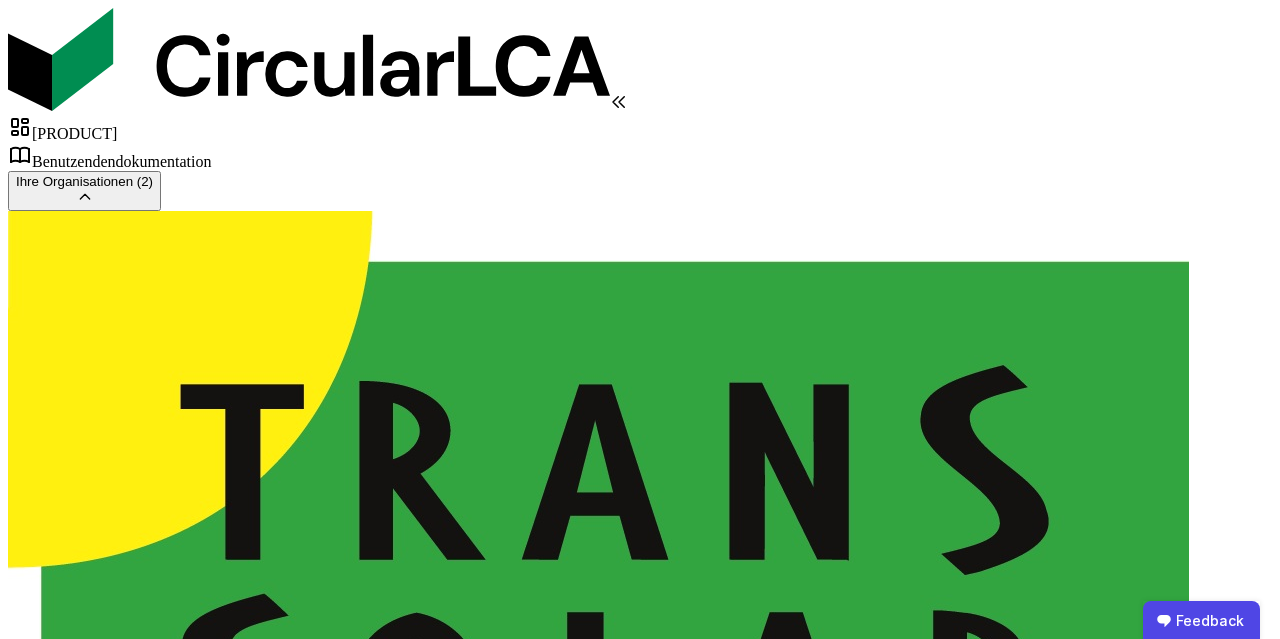 click on "Fertig" at bounding box center (33, 2086) 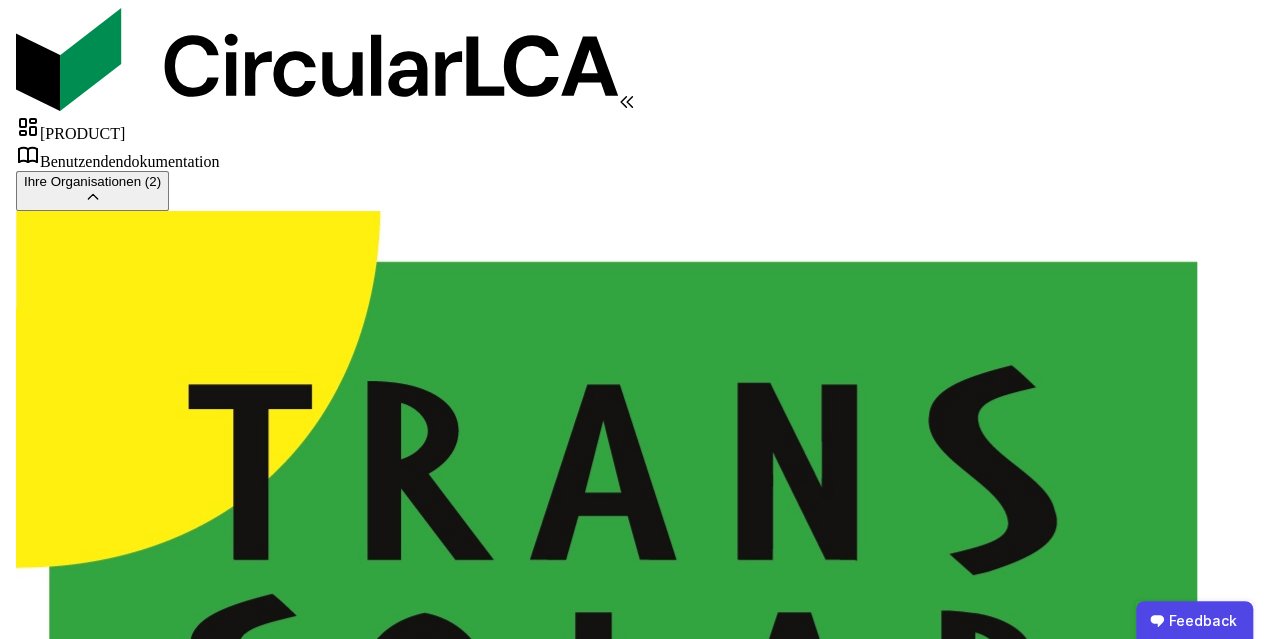 scroll, scrollTop: 96, scrollLeft: 0, axis: vertical 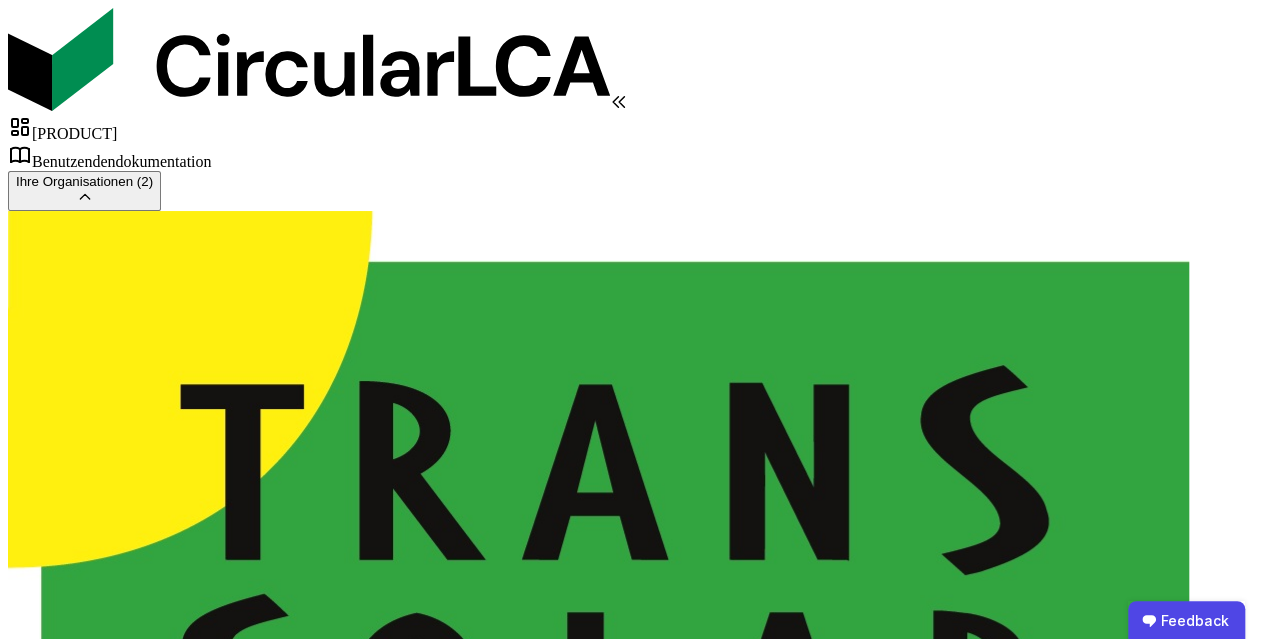 click on "[ACTION]" at bounding box center (574, 3285) 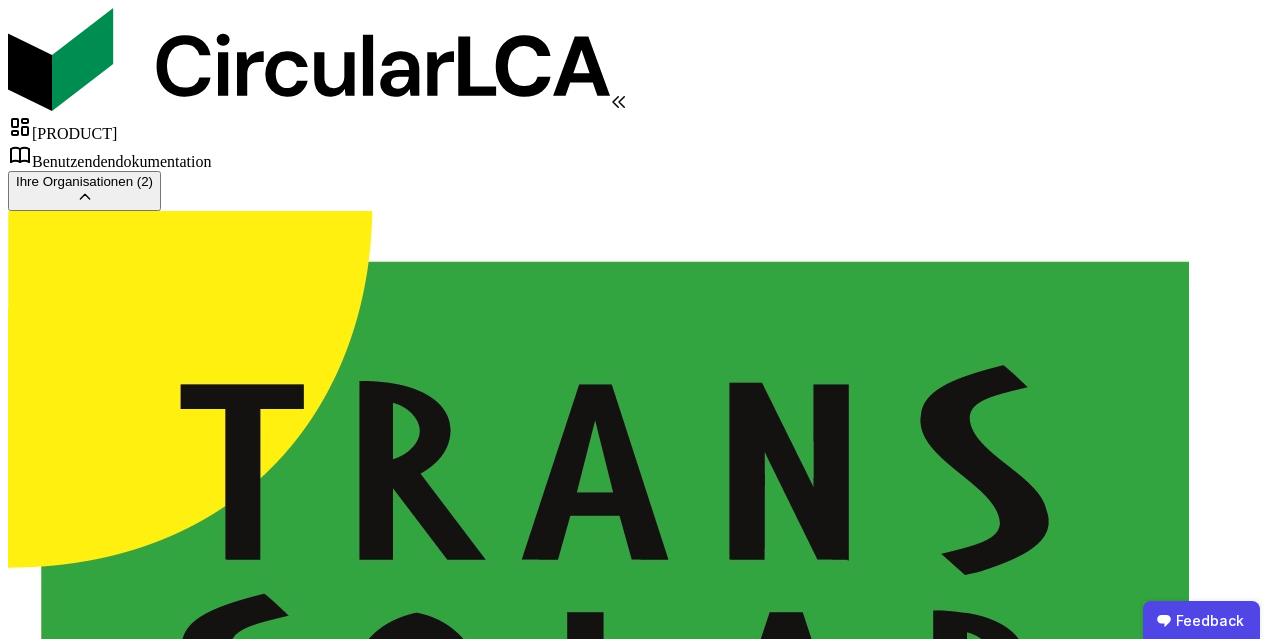 scroll, scrollTop: 0, scrollLeft: 0, axis: both 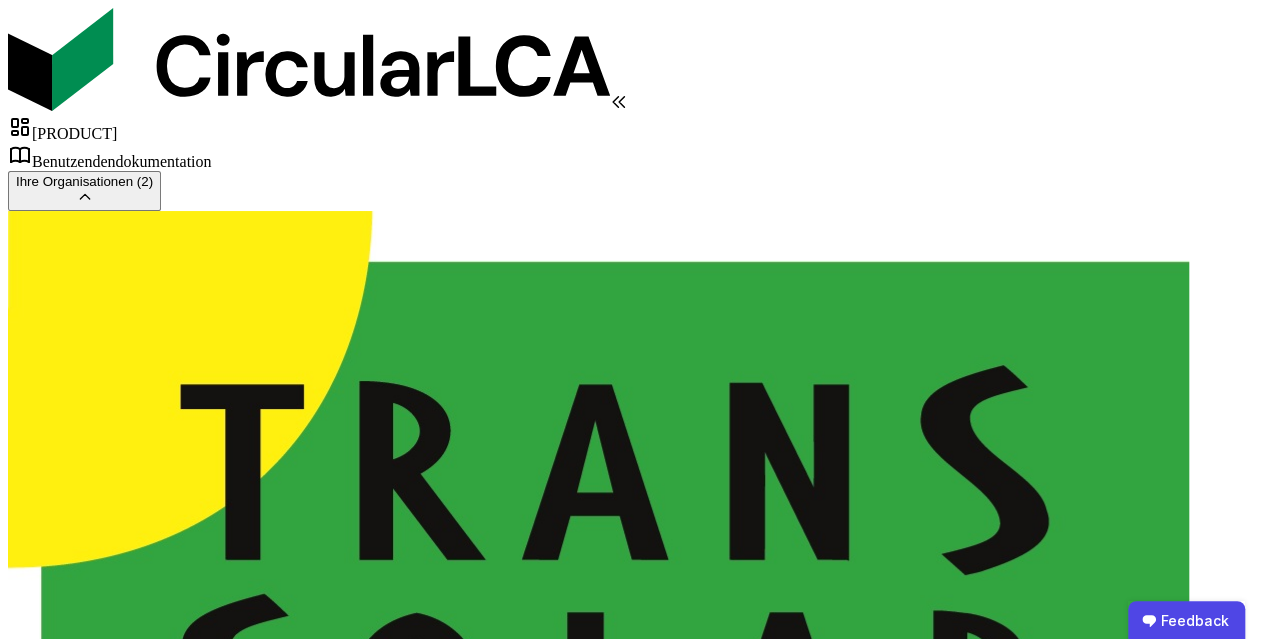 click on "[PRODUCT]" at bounding box center (632, 2161) 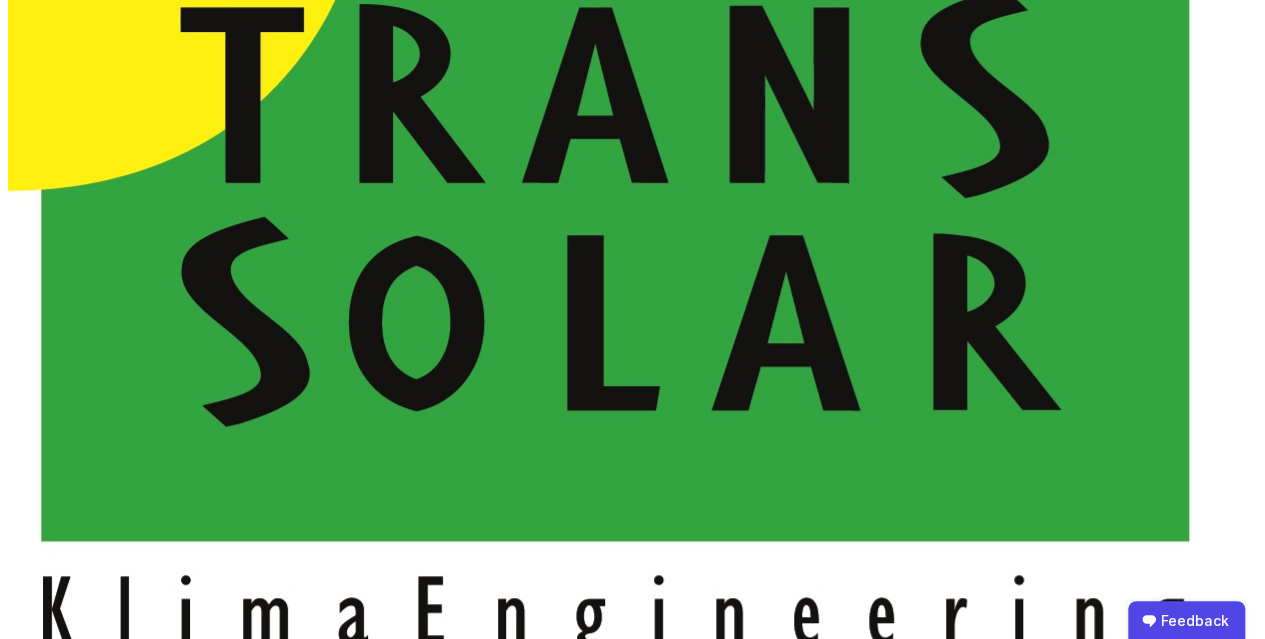 scroll, scrollTop: 600, scrollLeft: 0, axis: vertical 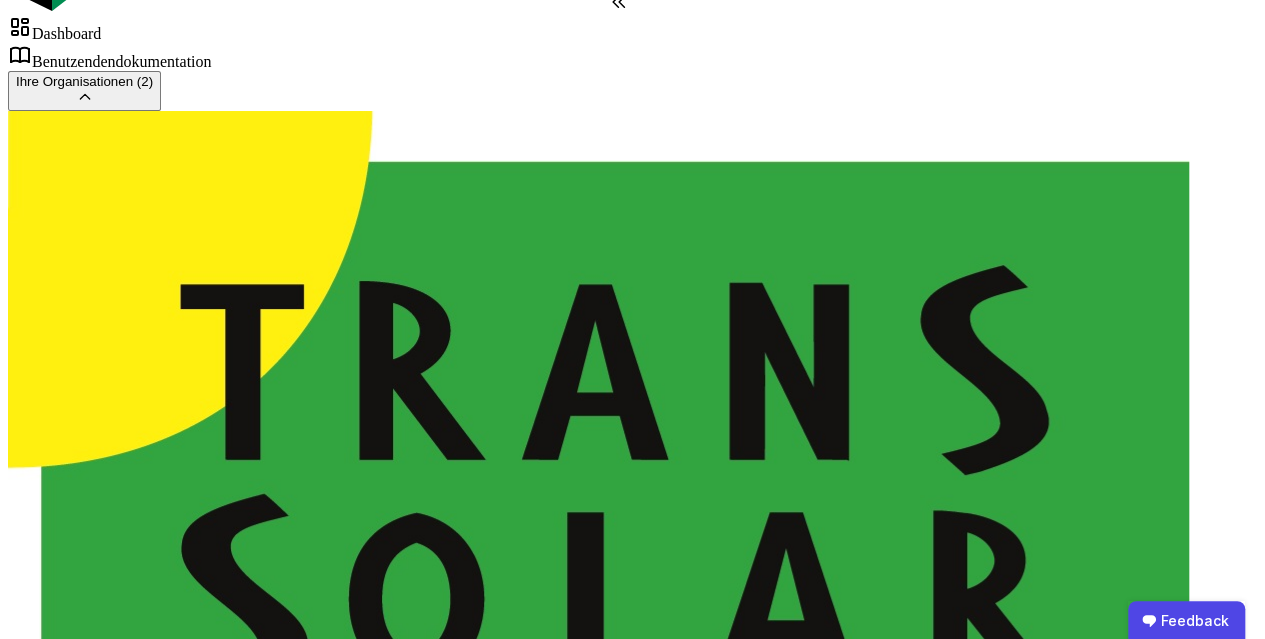 click on "Inventar" at bounding box center (66, 2065) 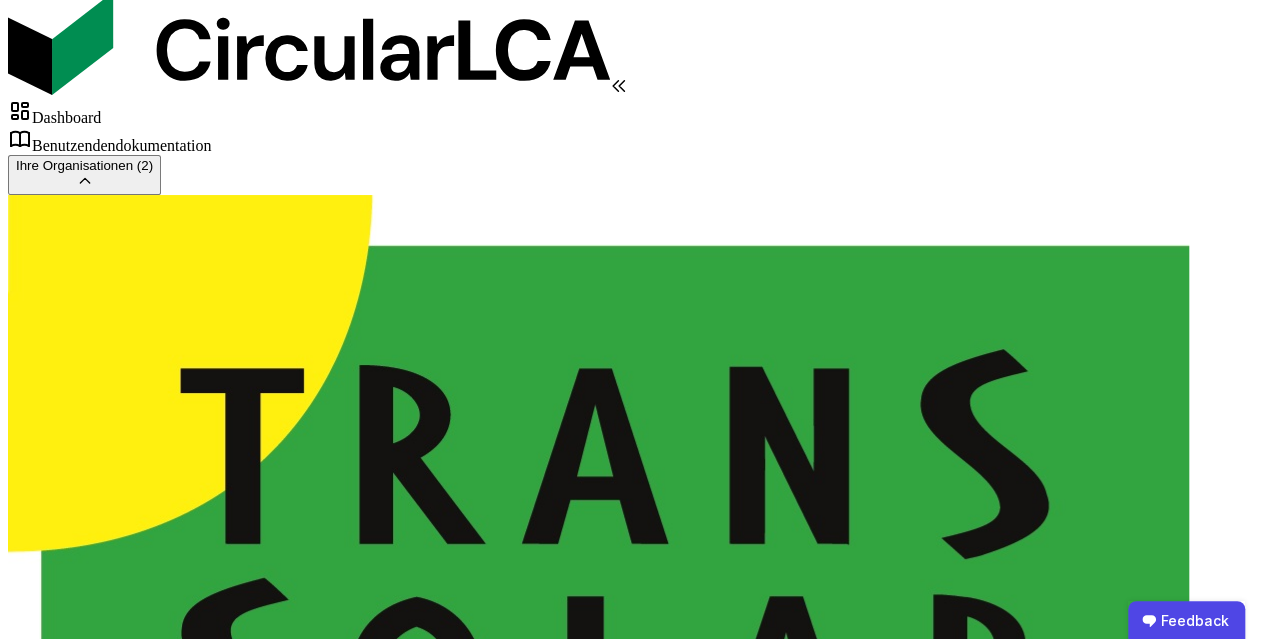 scroll, scrollTop: 20, scrollLeft: 0, axis: vertical 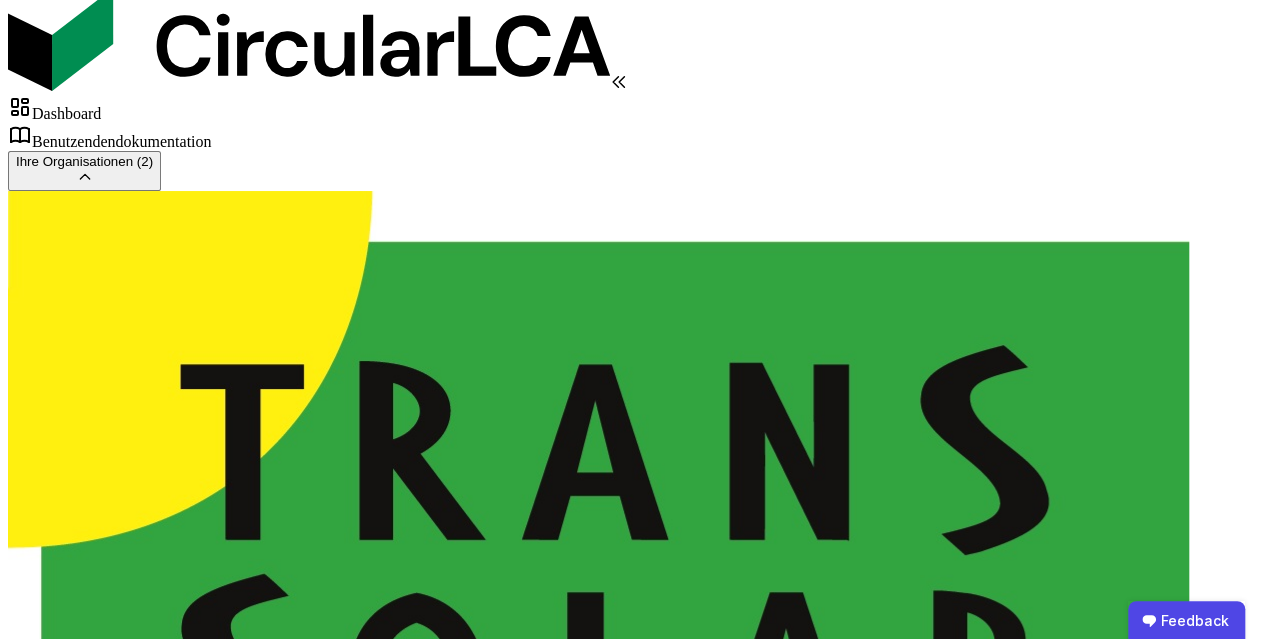 click on "Inventar verwalten" at bounding box center (223, 2382) 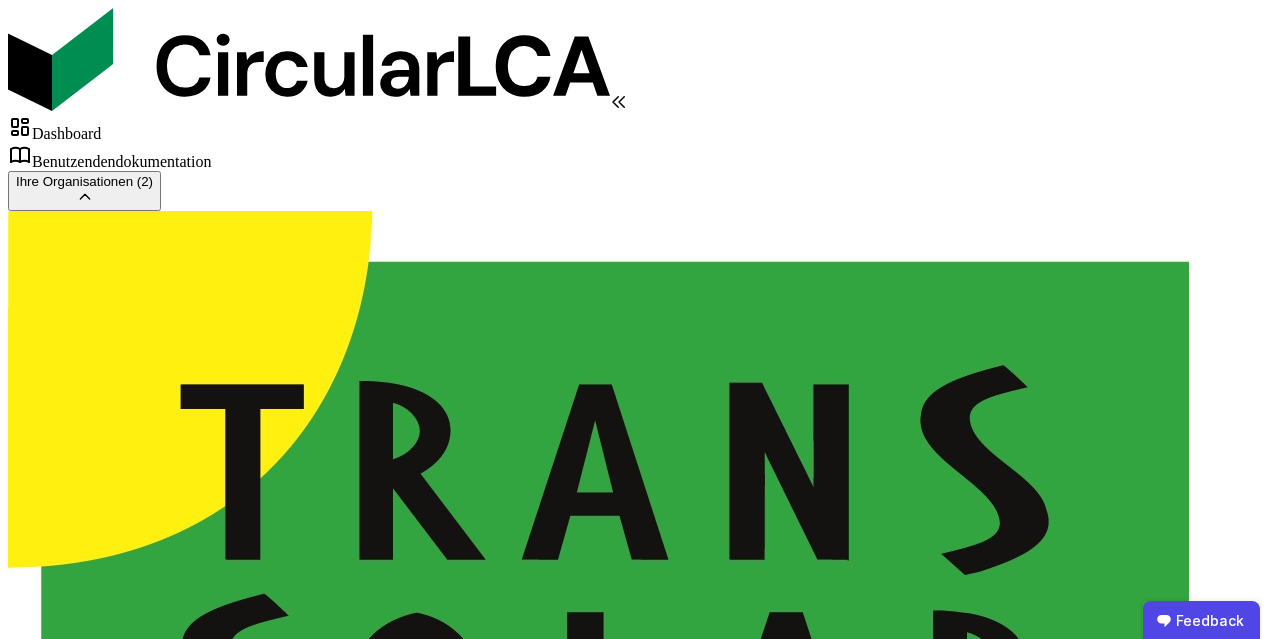 click on "Fertig" at bounding box center (33, 2086) 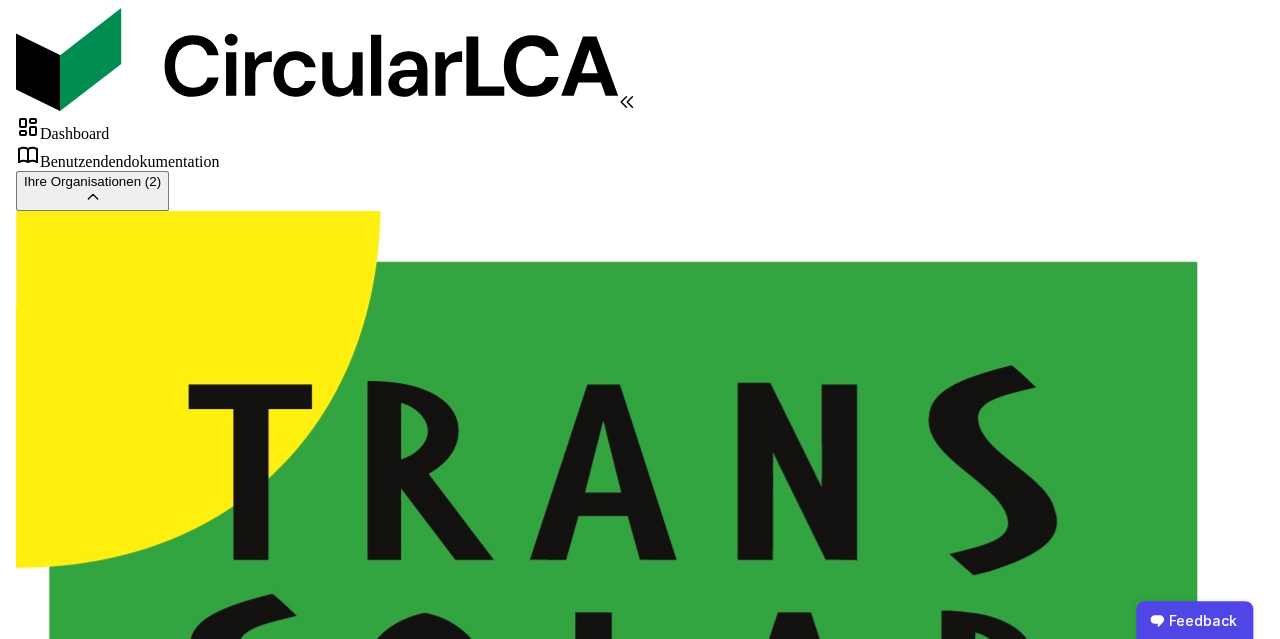 scroll, scrollTop: 96, scrollLeft: 0, axis: vertical 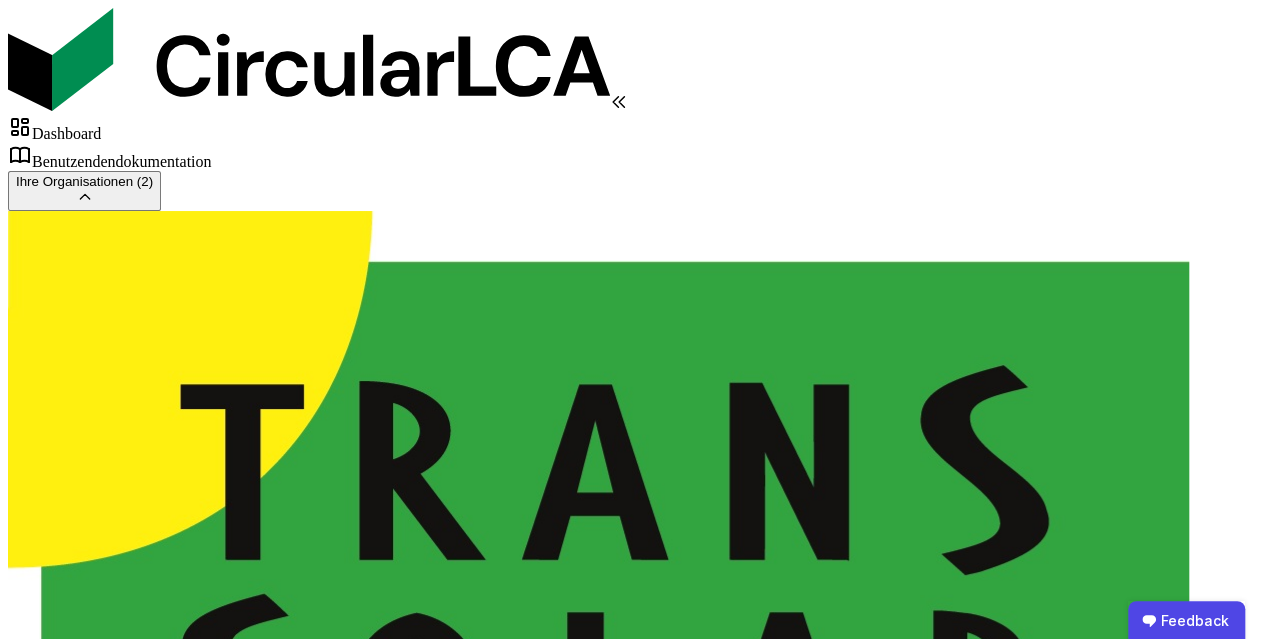 click at bounding box center (697, 3116) 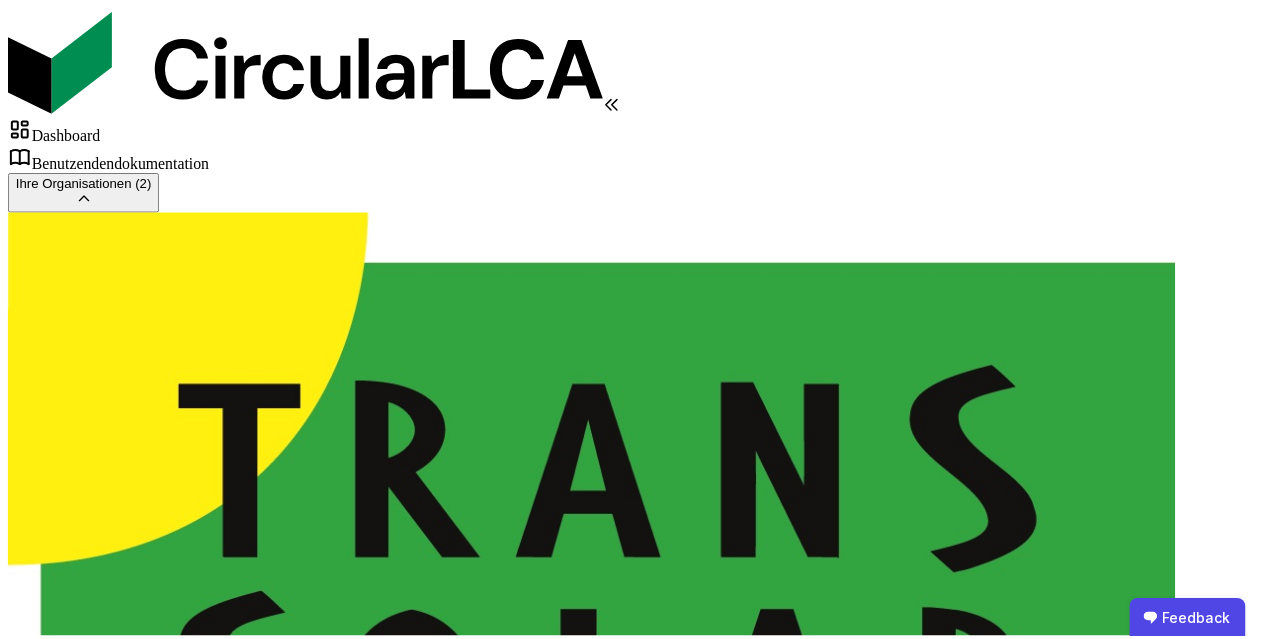 scroll, scrollTop: 65, scrollLeft: 0, axis: vertical 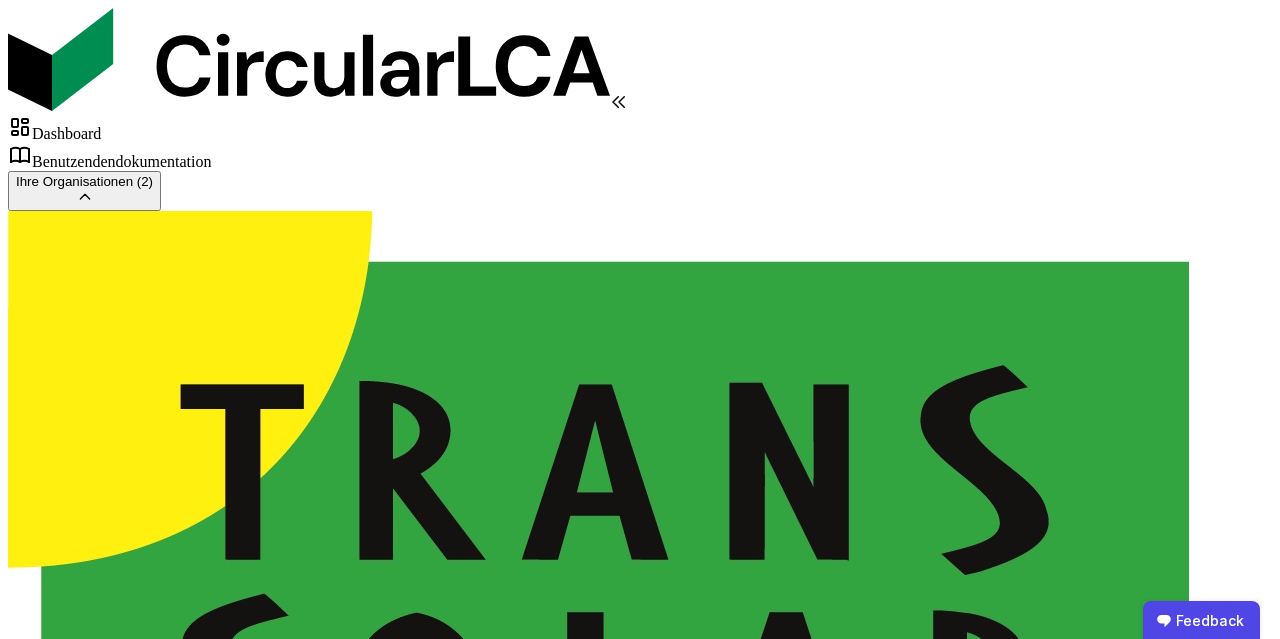 click on "Fertig" at bounding box center (33, 2086) 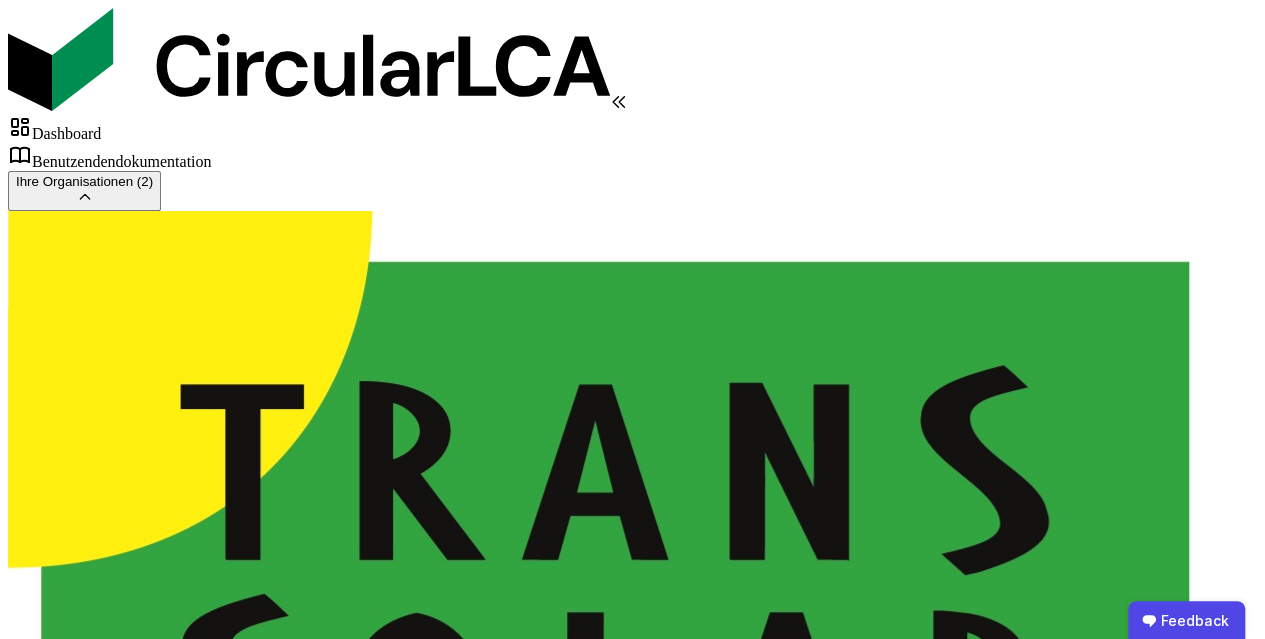 scroll, scrollTop: 96, scrollLeft: 0, axis: vertical 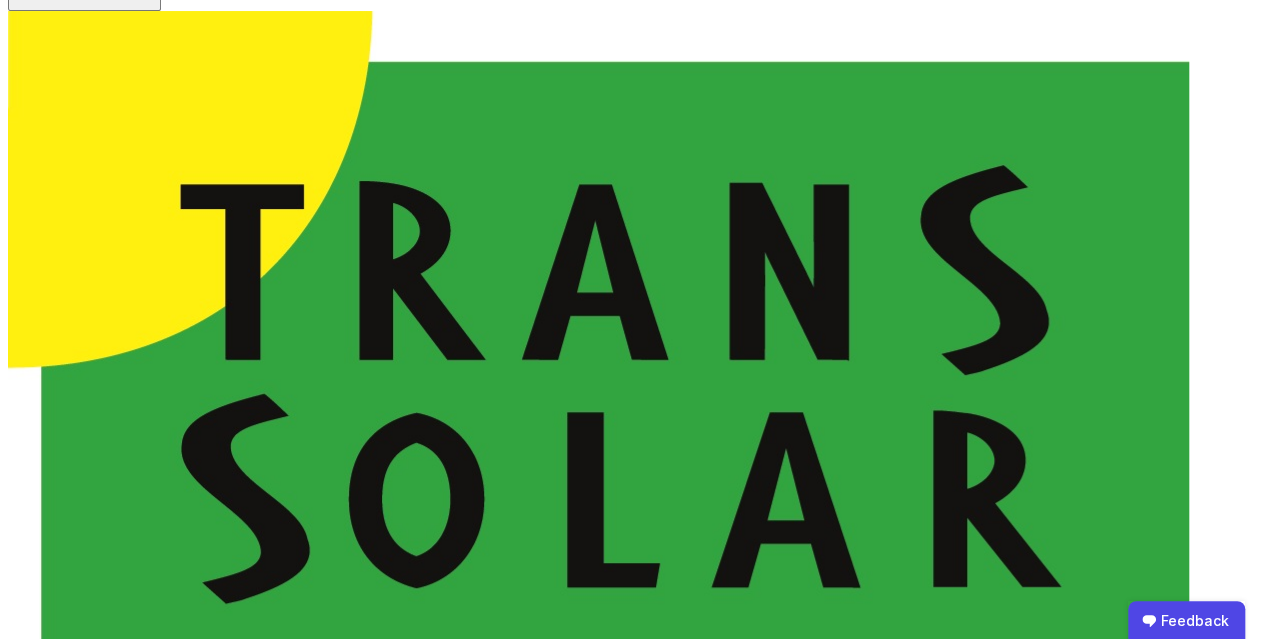 click at bounding box center (20, 1681) 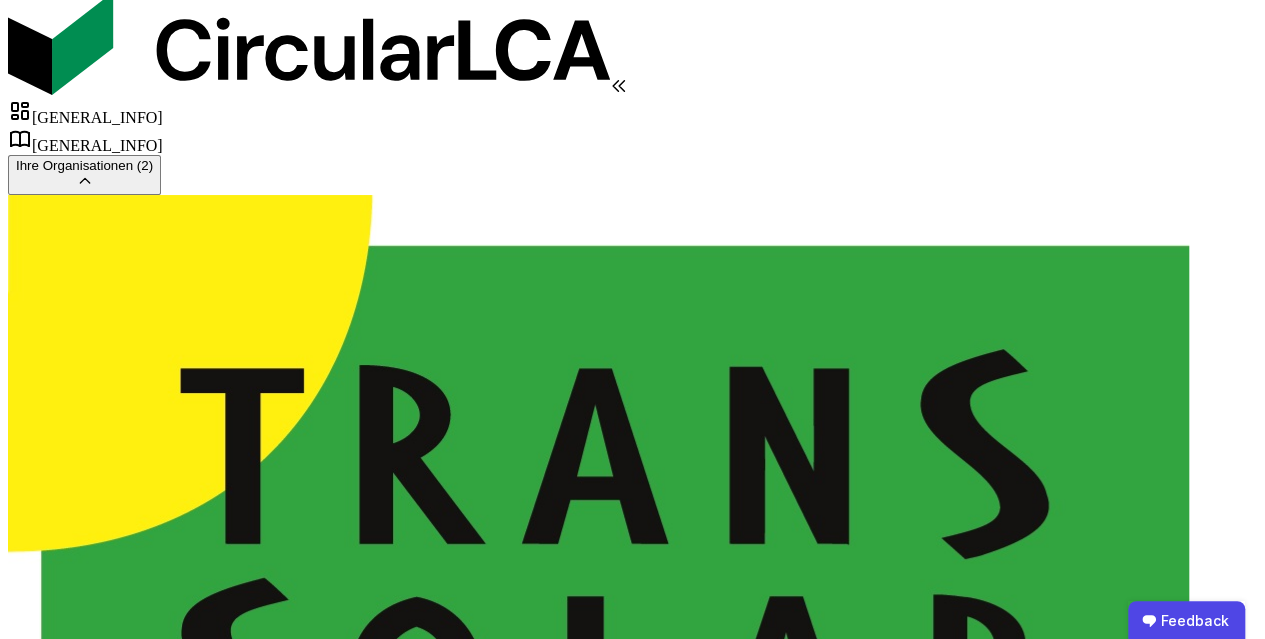 scroll, scrollTop: 40, scrollLeft: 0, axis: vertical 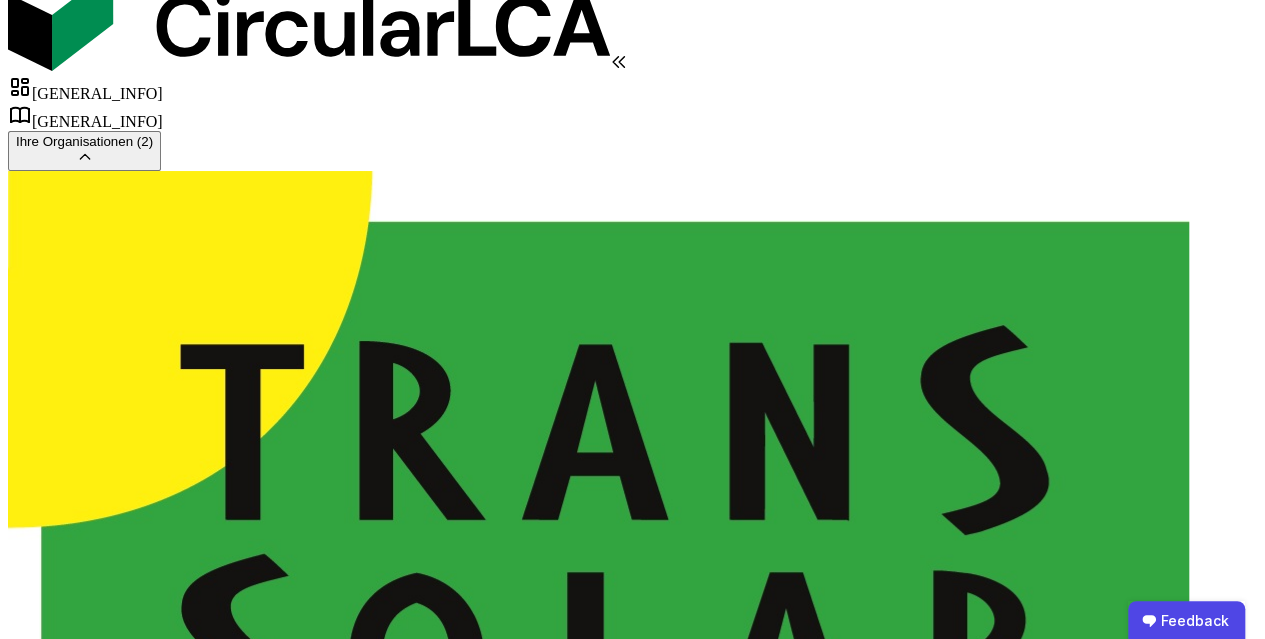 click on "Inventar verwalten" at bounding box center (223, 2362) 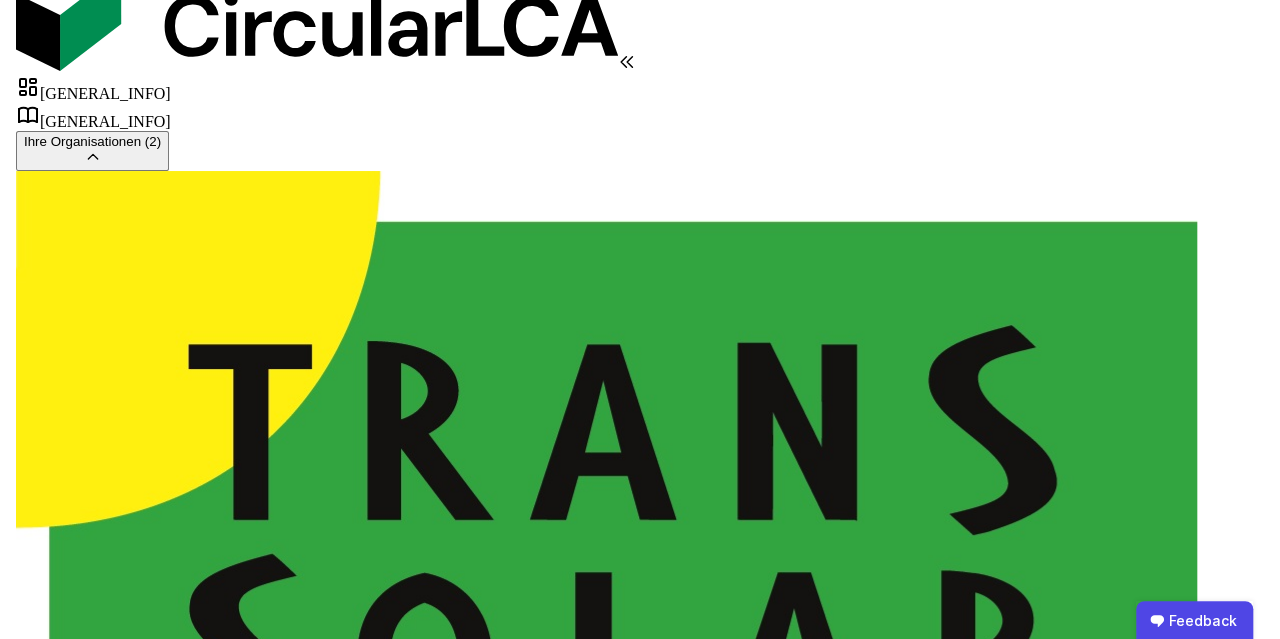 scroll, scrollTop: 0, scrollLeft: 0, axis: both 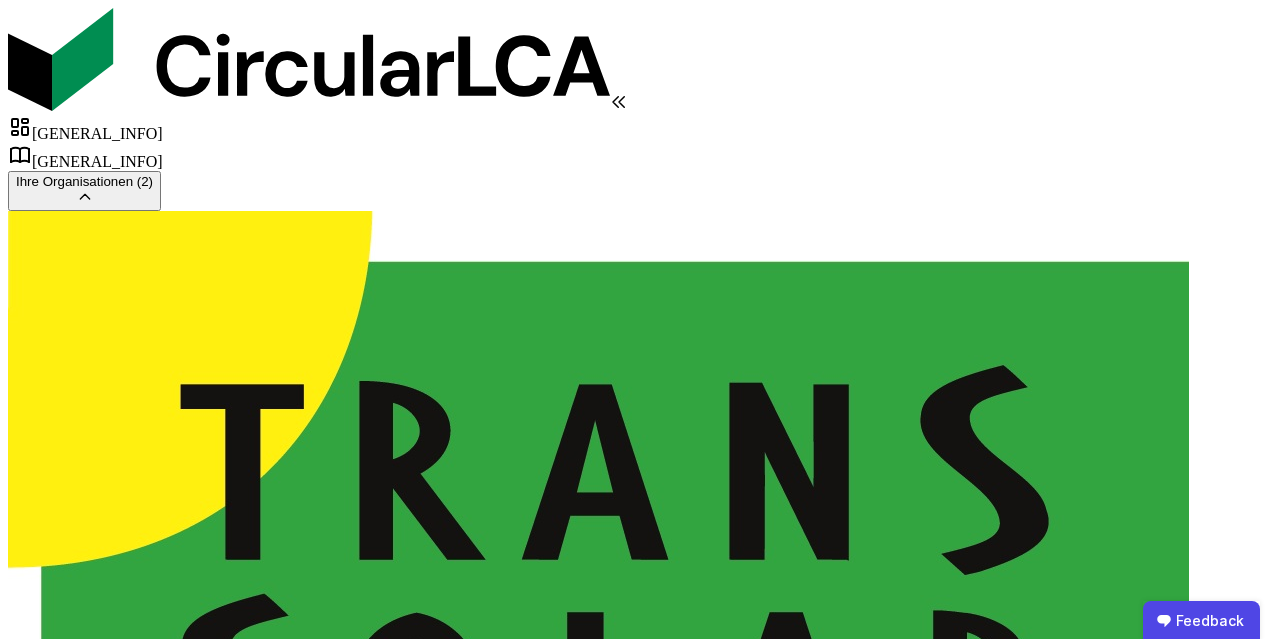 click on "Innenwandbekleidung - Gips" at bounding box center [1101, 4440] 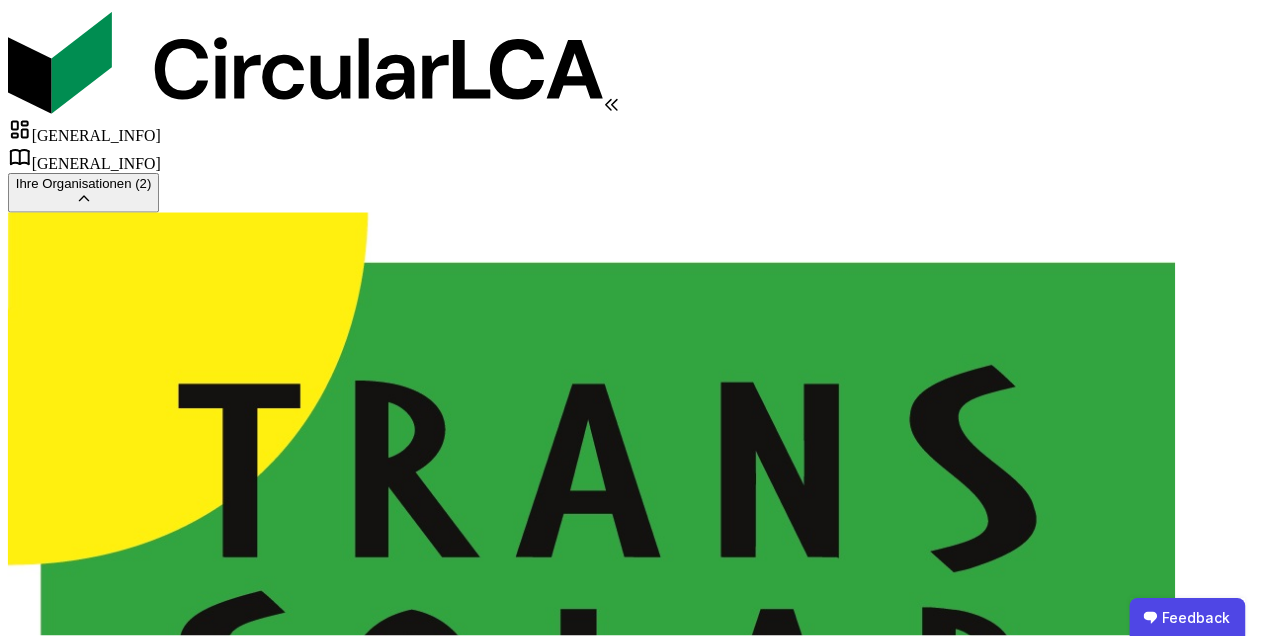 scroll, scrollTop: 6125, scrollLeft: 0, axis: vertical 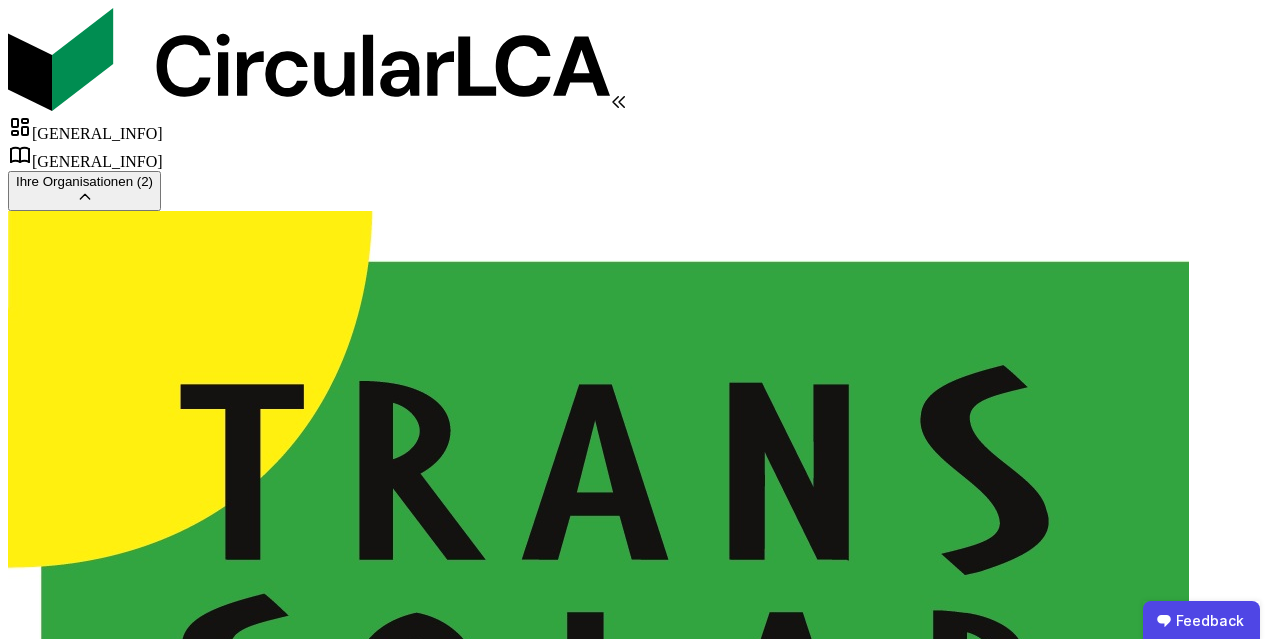 click on "Fertig" at bounding box center (33, 2086) 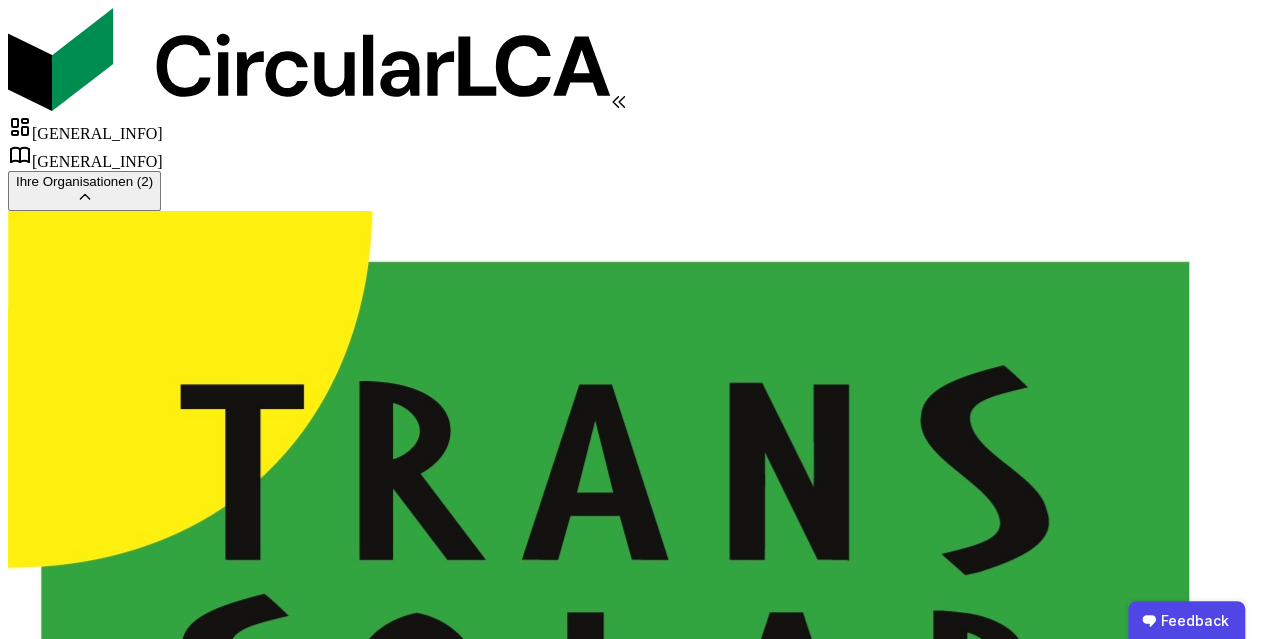 scroll, scrollTop: 96, scrollLeft: 0, axis: vertical 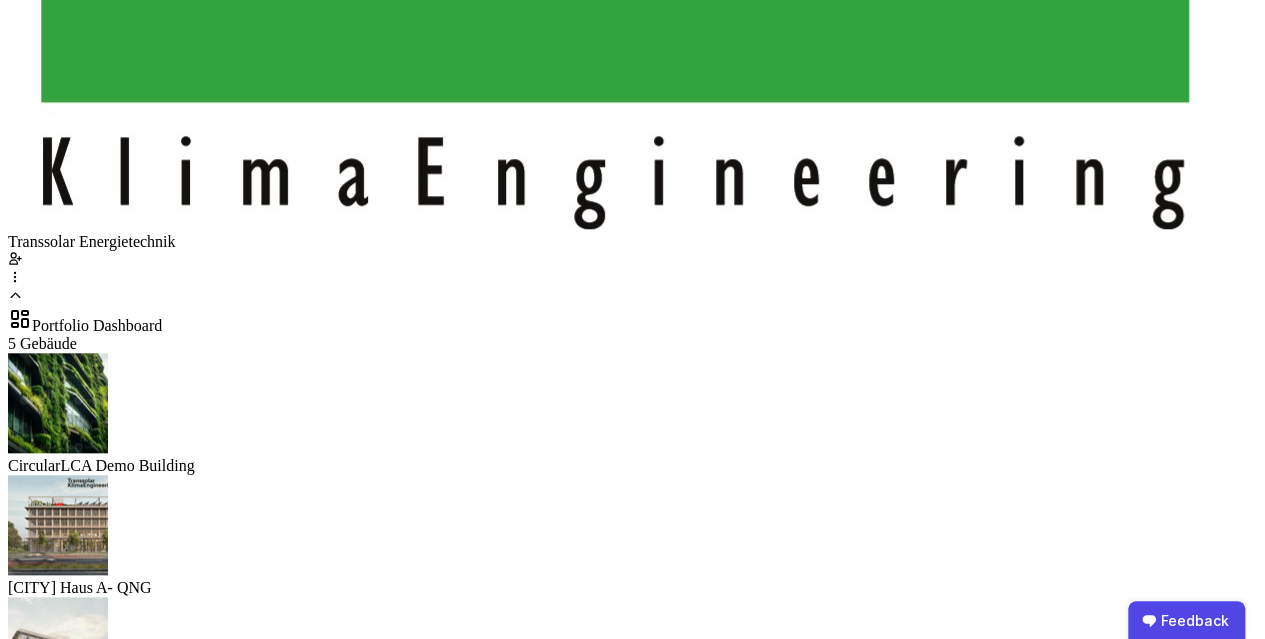 click on "Inventar" at bounding box center (66, 1349) 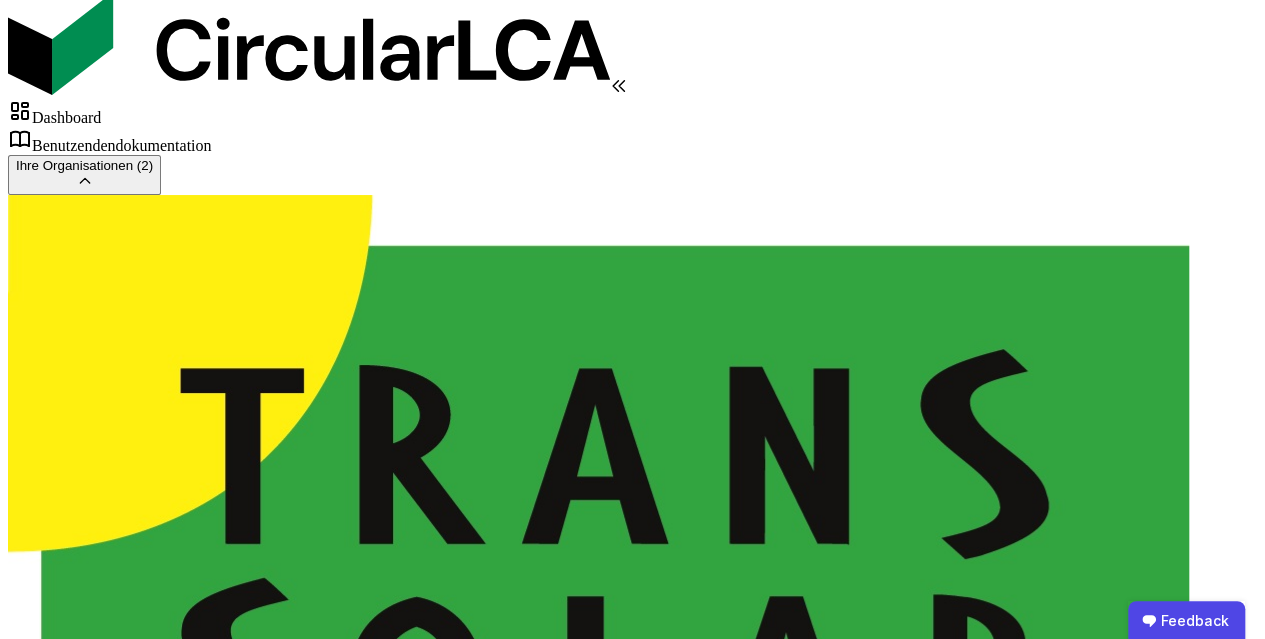scroll, scrollTop: 20, scrollLeft: 0, axis: vertical 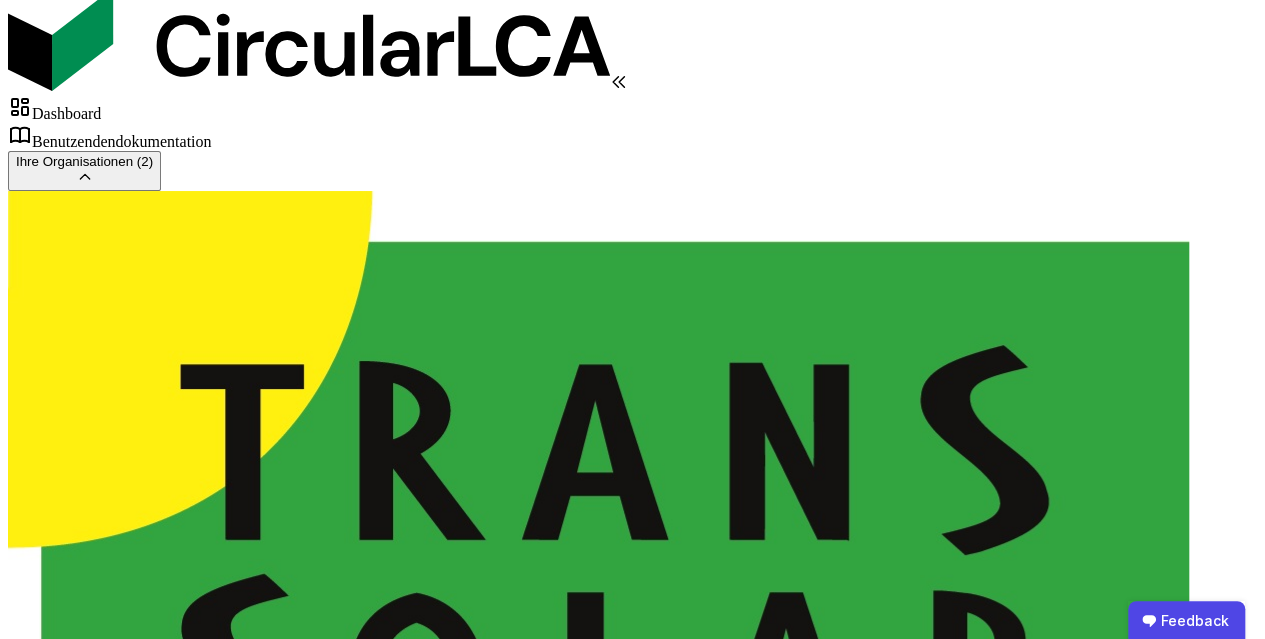 click on "Inventar verwalten" at bounding box center [223, 2382] 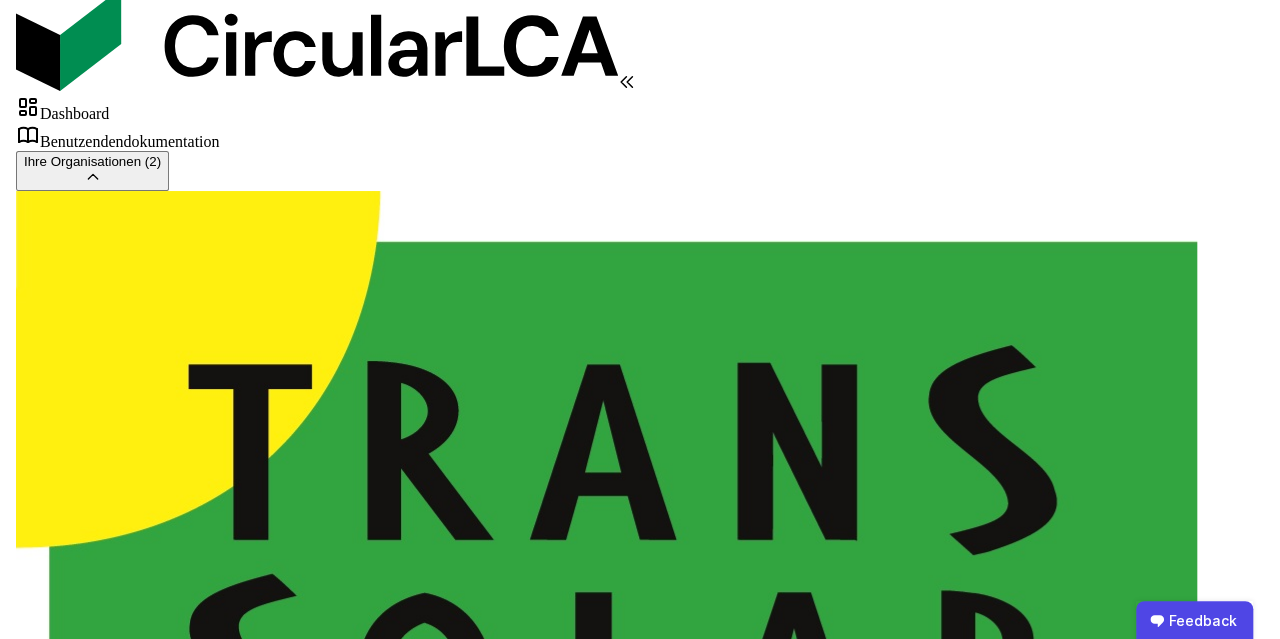 scroll, scrollTop: 0, scrollLeft: 0, axis: both 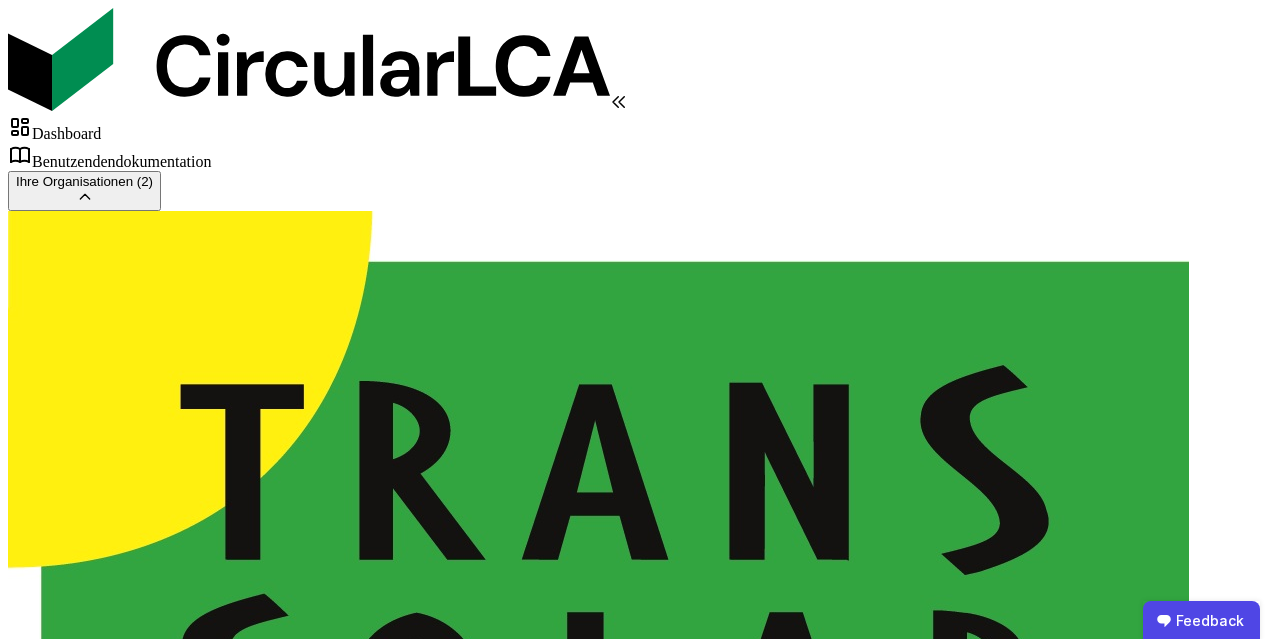 click at bounding box center [119, 2422] 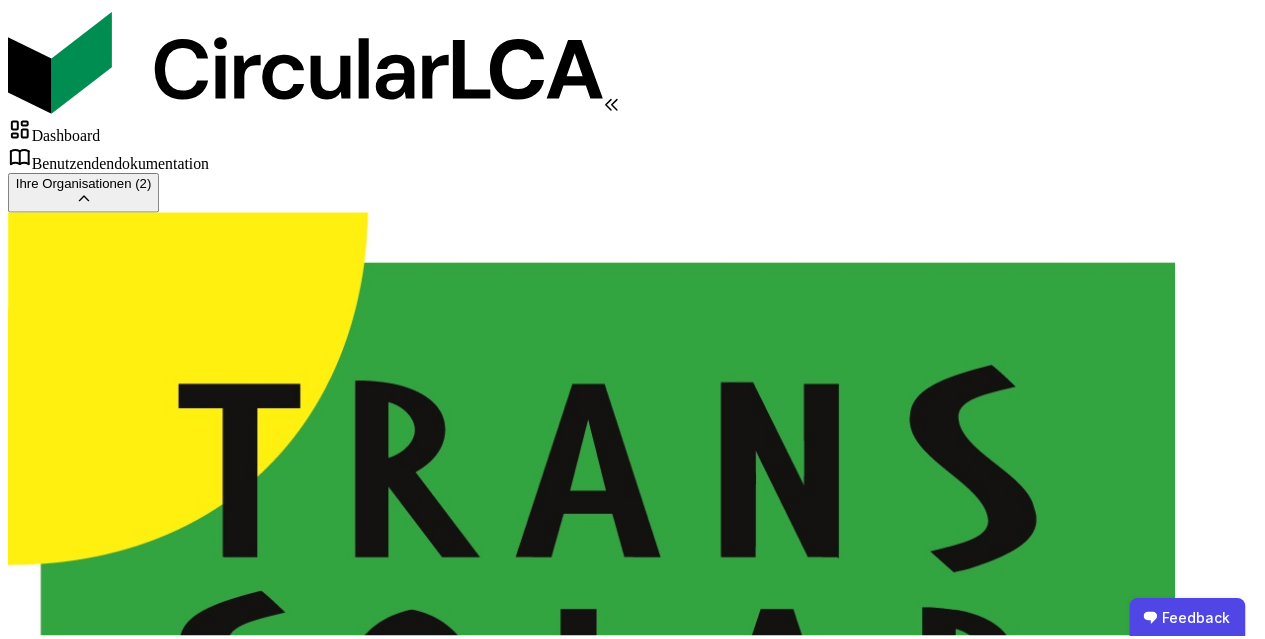 scroll, scrollTop: 1679, scrollLeft: 0, axis: vertical 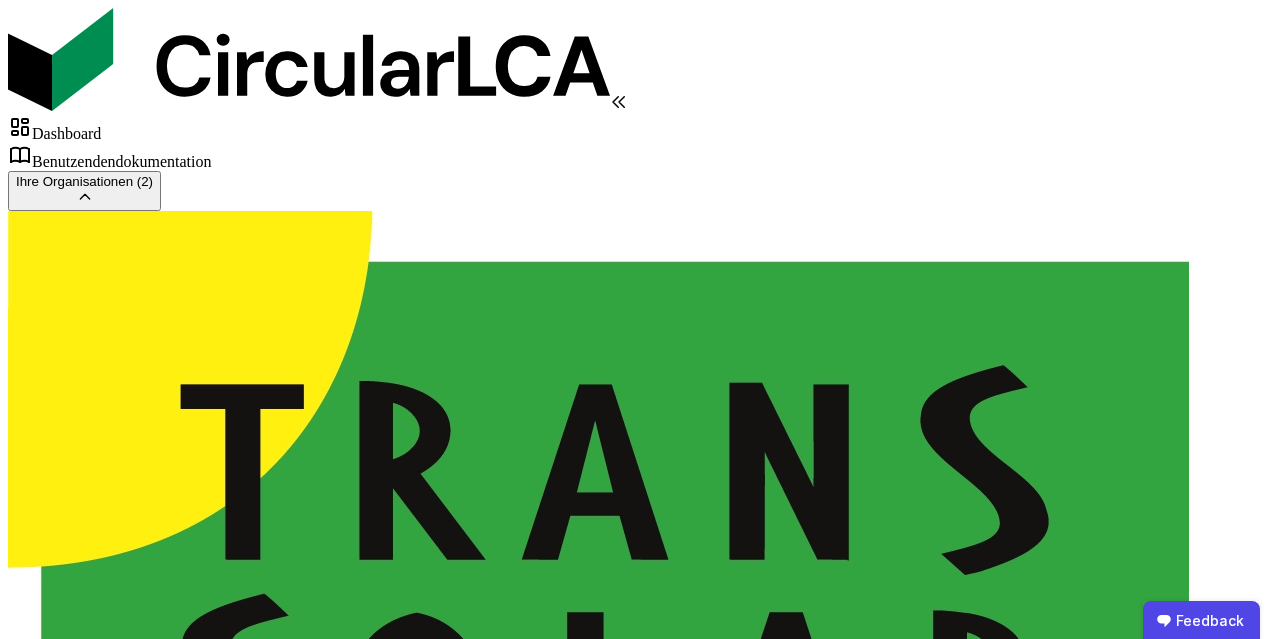 click on "Verknüpfe ein Bauprodukt oder eine Komponente" at bounding box center [1101, 15118] 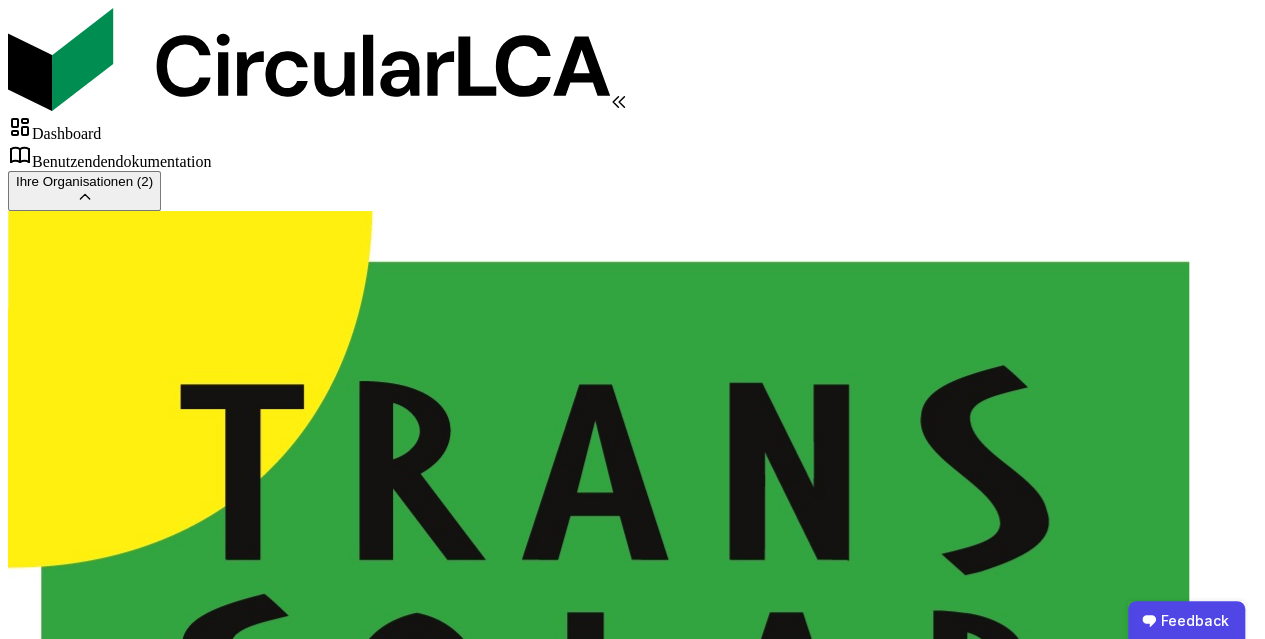 scroll, scrollTop: 96, scrollLeft: 0, axis: vertical 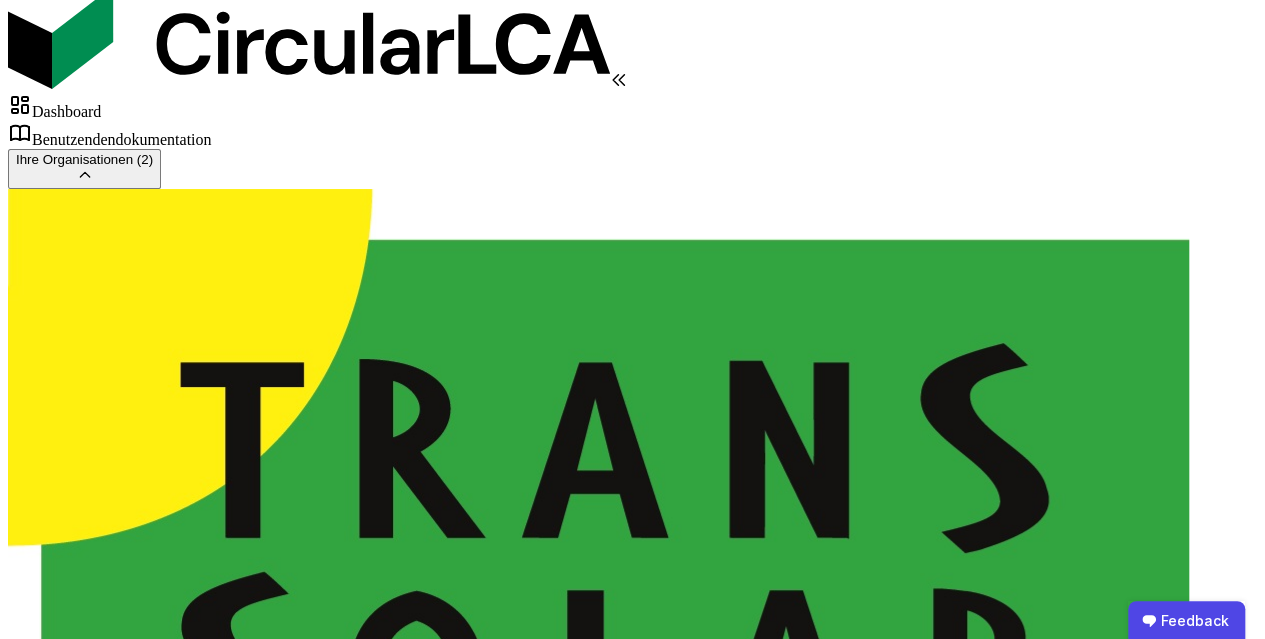 click at bounding box center (697, 3616) 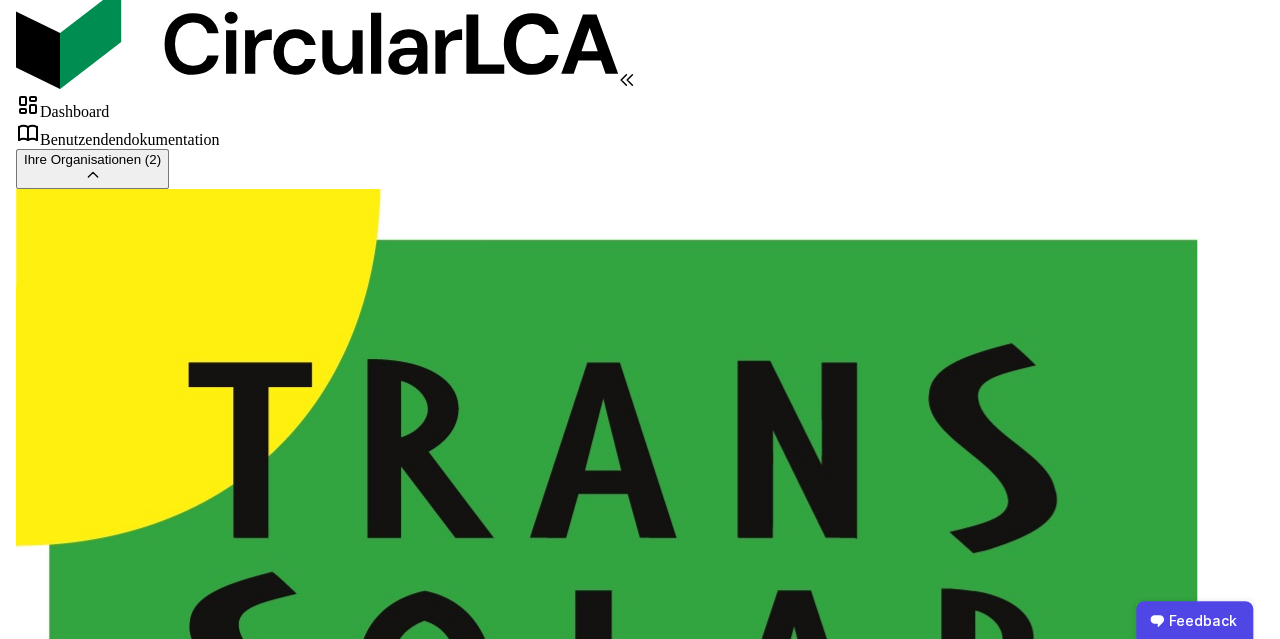 scroll, scrollTop: 0, scrollLeft: 0, axis: both 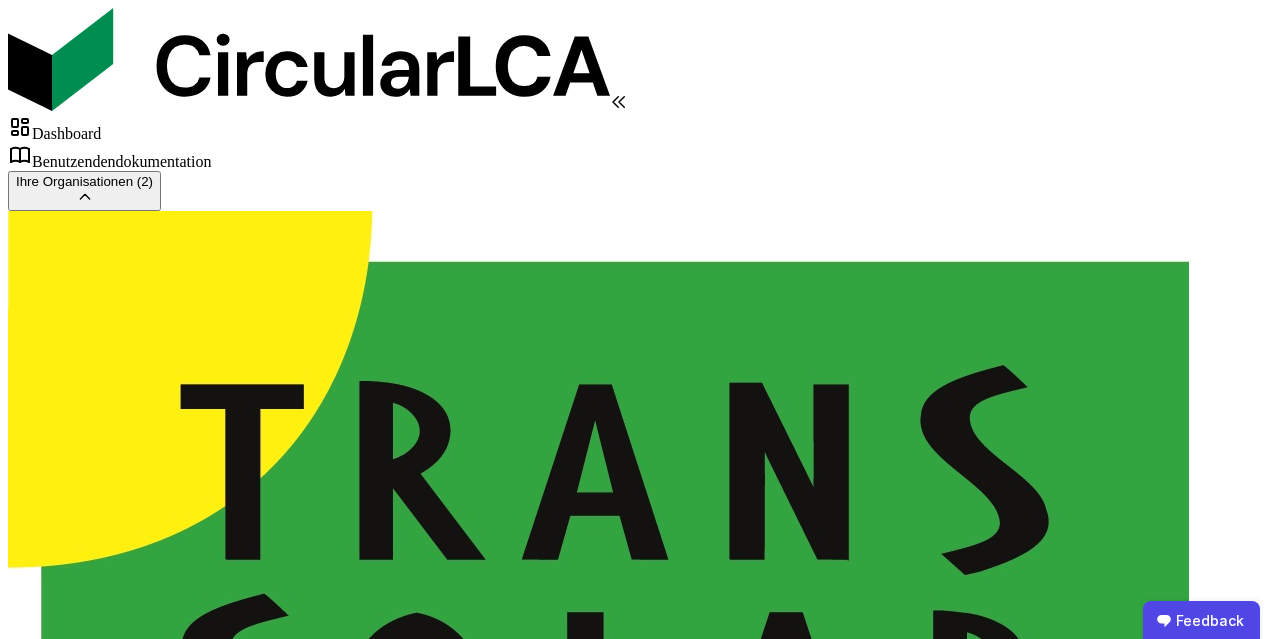 click at bounding box center [938, 2767] 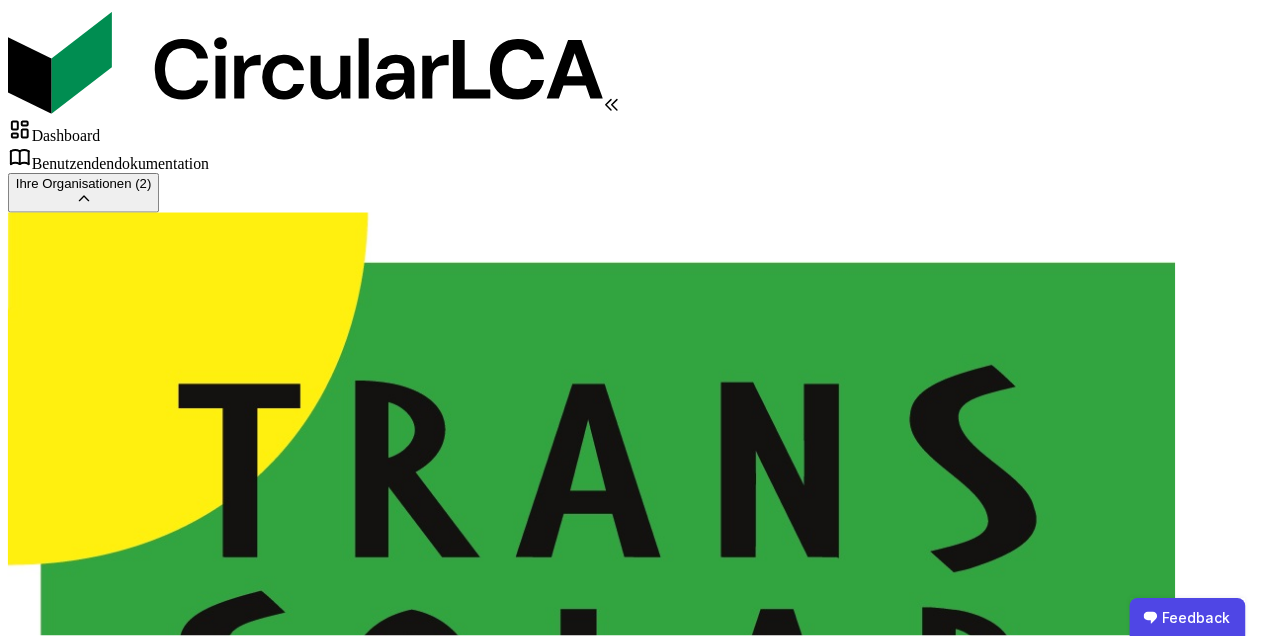 scroll, scrollTop: 0, scrollLeft: 0, axis: both 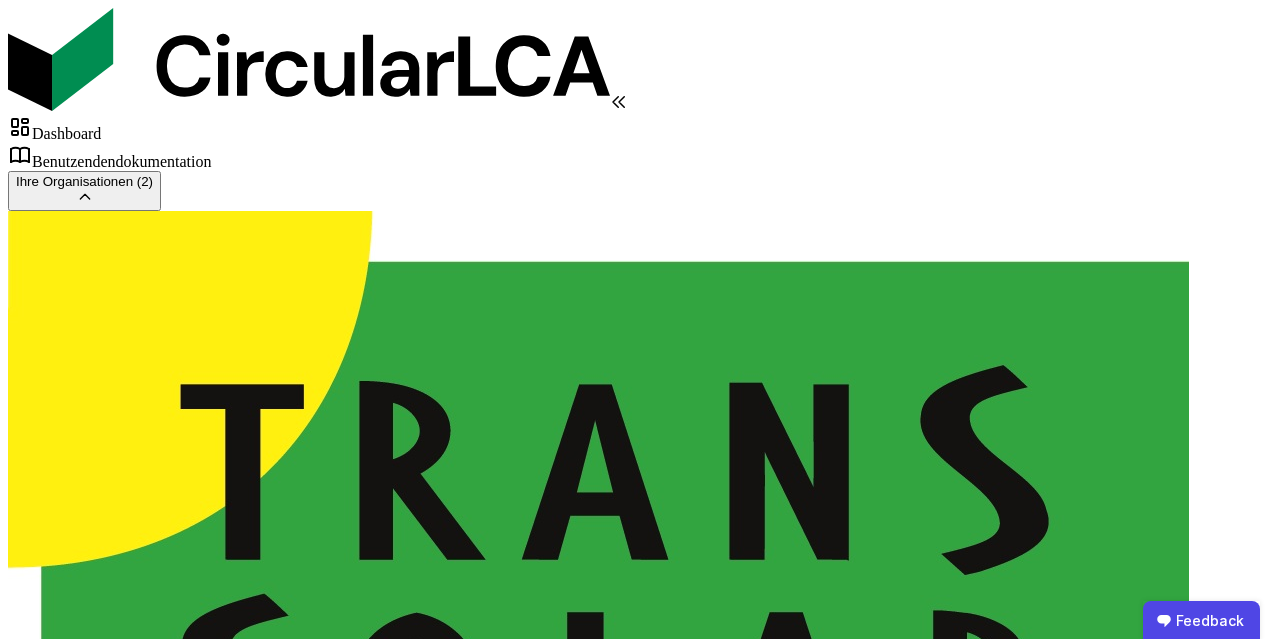 click on "Fertig" at bounding box center (33, 2086) 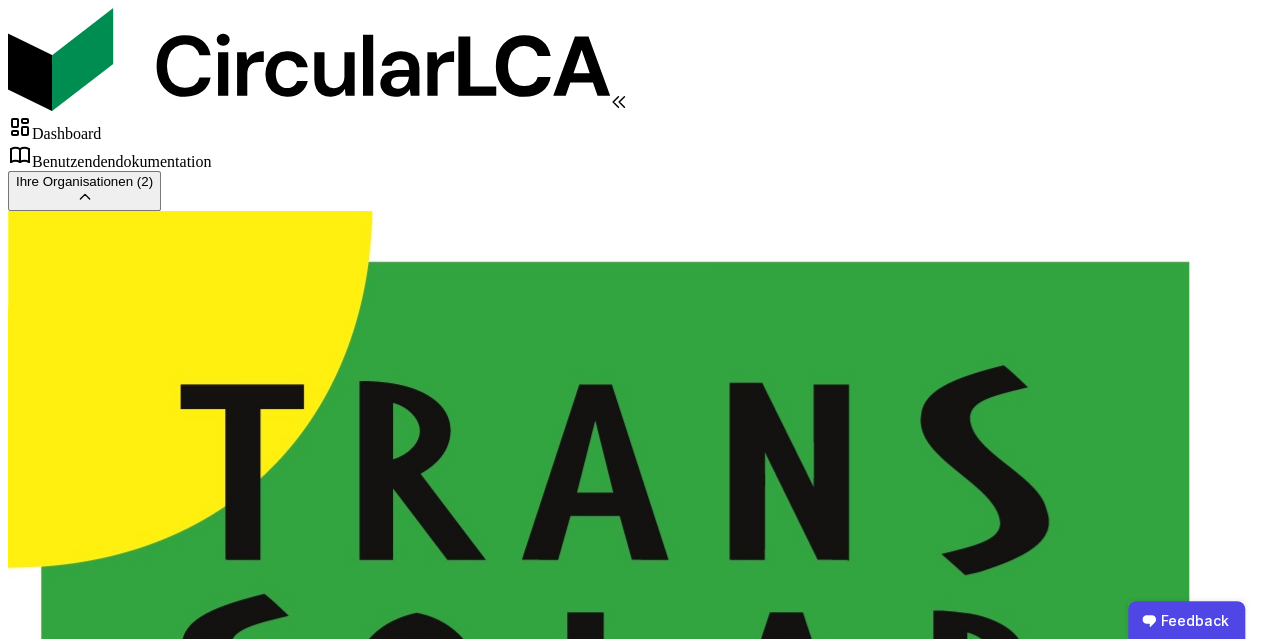 click on "[PRODUCT]" at bounding box center (66, 2165) 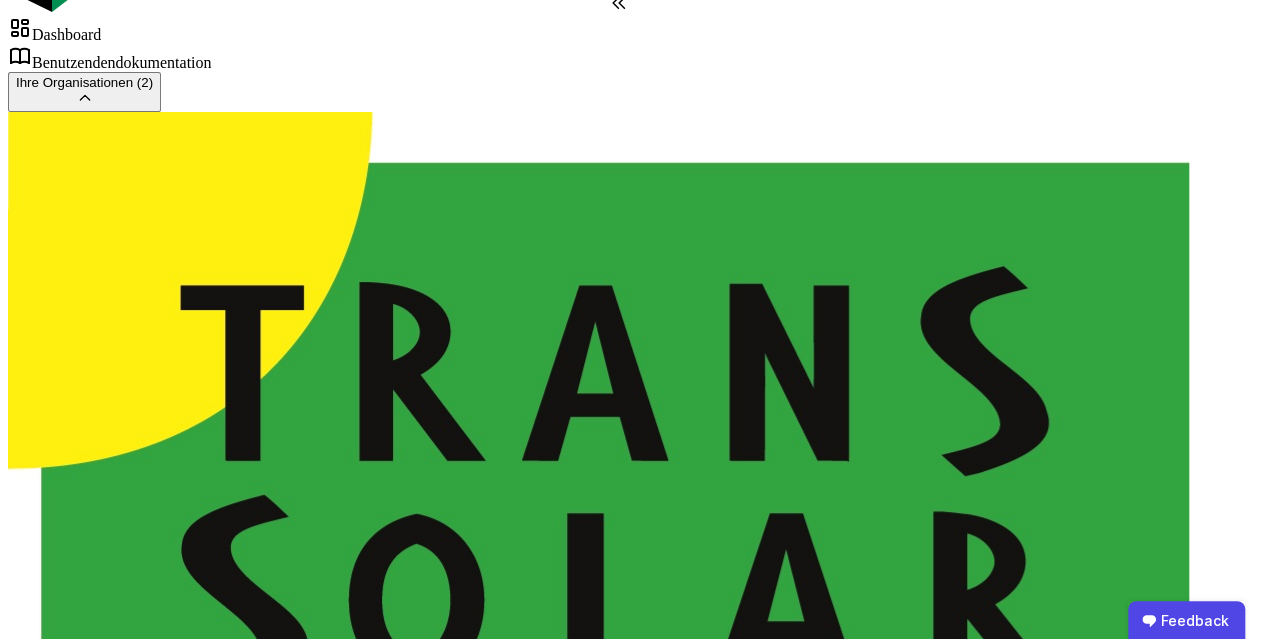 scroll, scrollTop: 400, scrollLeft: 0, axis: vertical 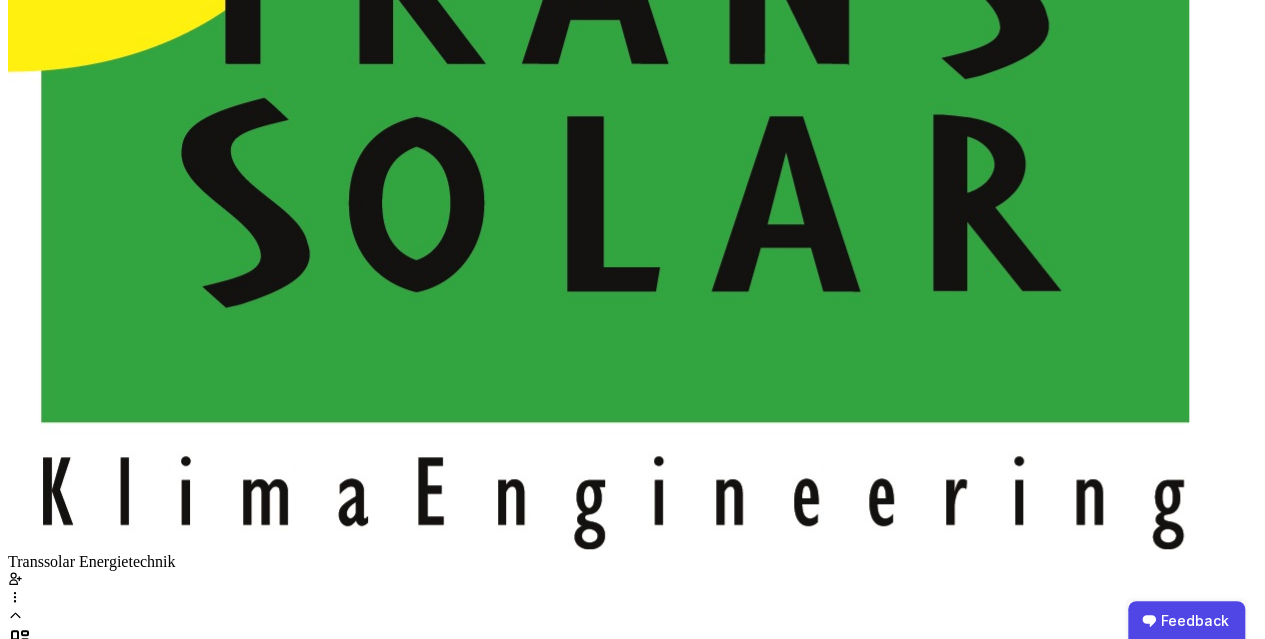 click on "Inventar" at bounding box center (632, 1665) 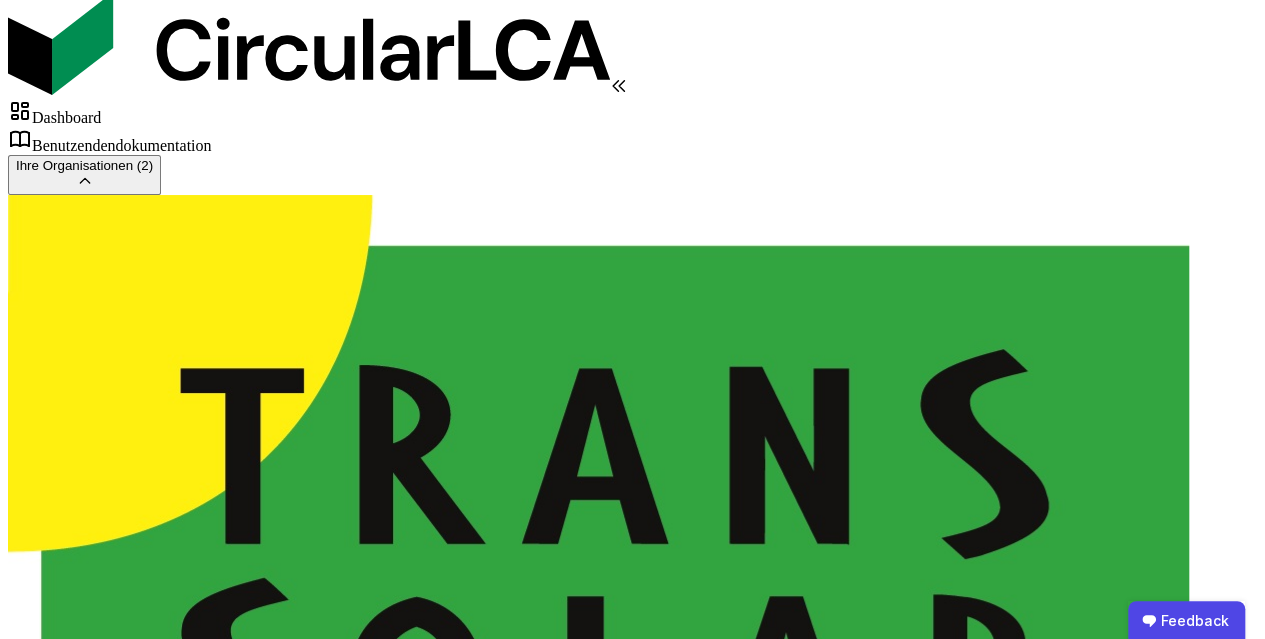 scroll, scrollTop: 20, scrollLeft: 0, axis: vertical 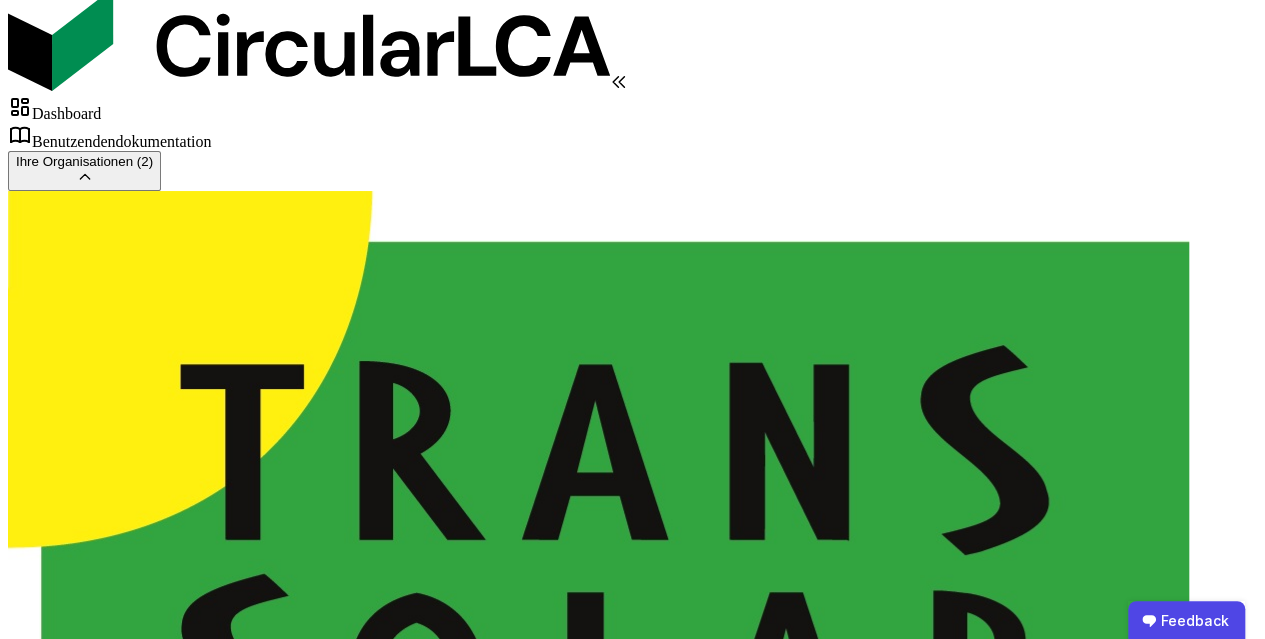 click on "Spalten anpassen Inventar verwalten" at bounding box center [632, 2382] 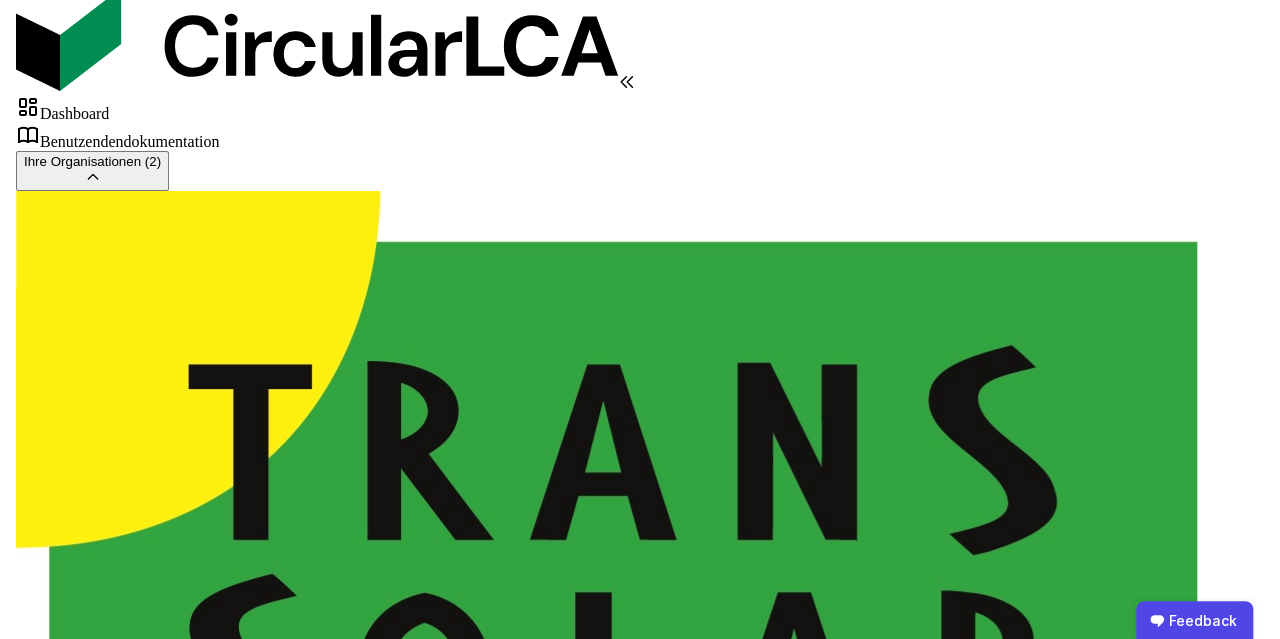 scroll, scrollTop: 0, scrollLeft: 0, axis: both 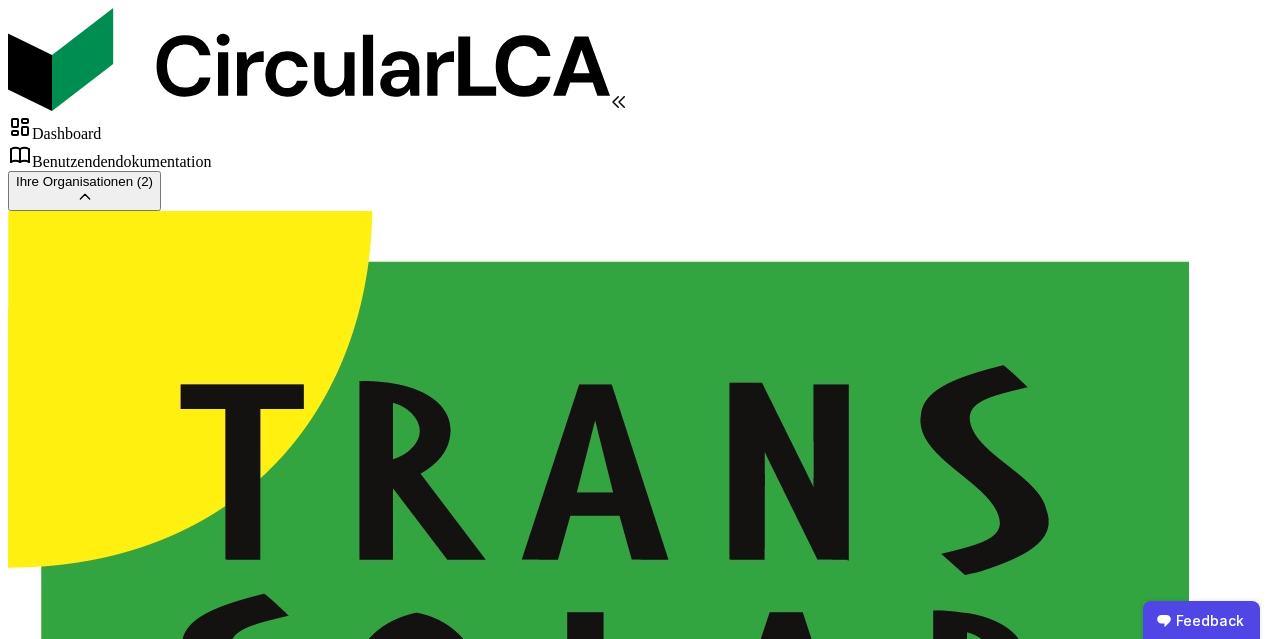 click on "Fertig" at bounding box center [33, 2086] 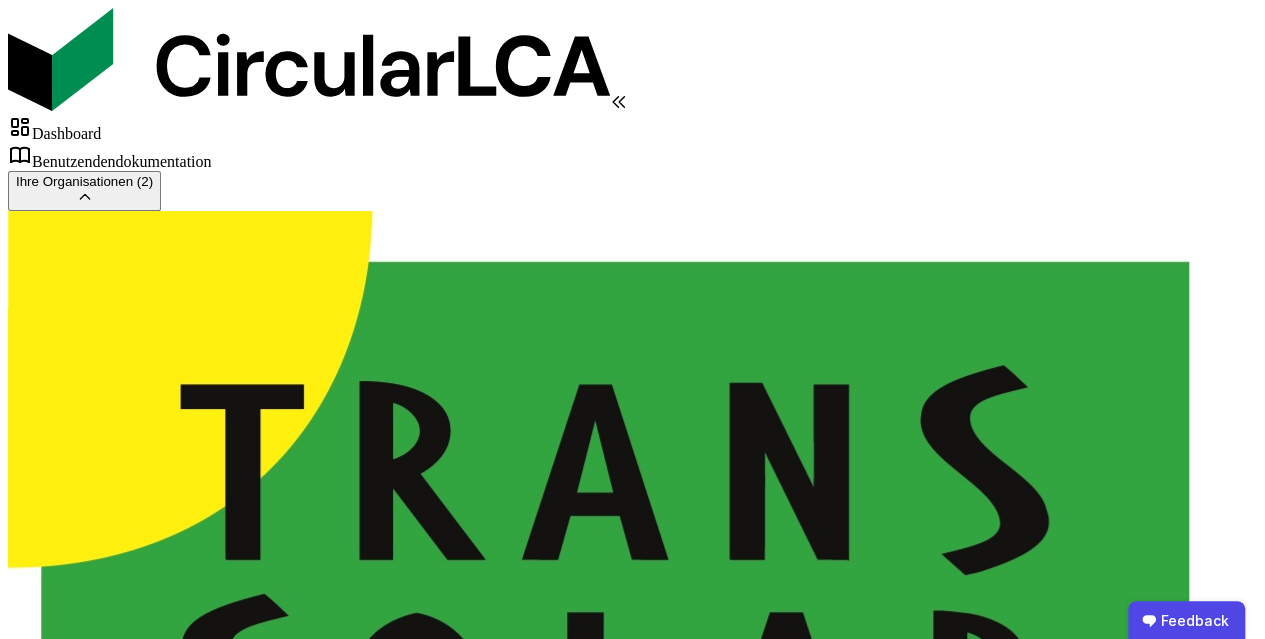 click at bounding box center (20, 2243) 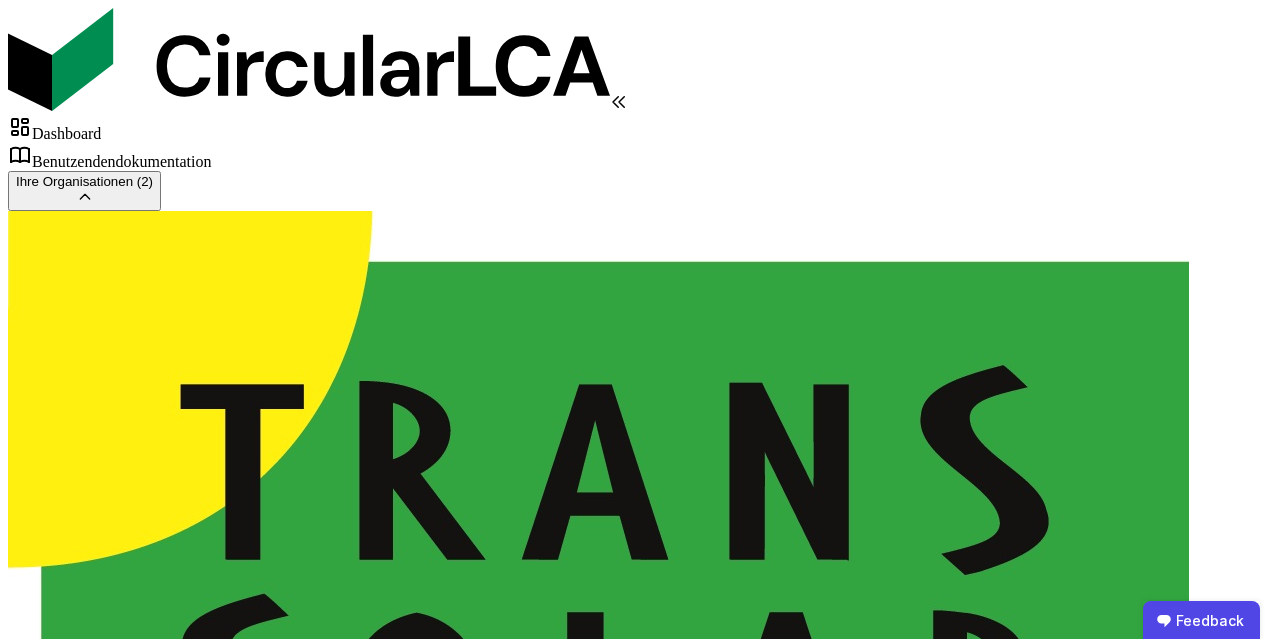 click on "Export entfernen" at bounding box center [45, 2800] 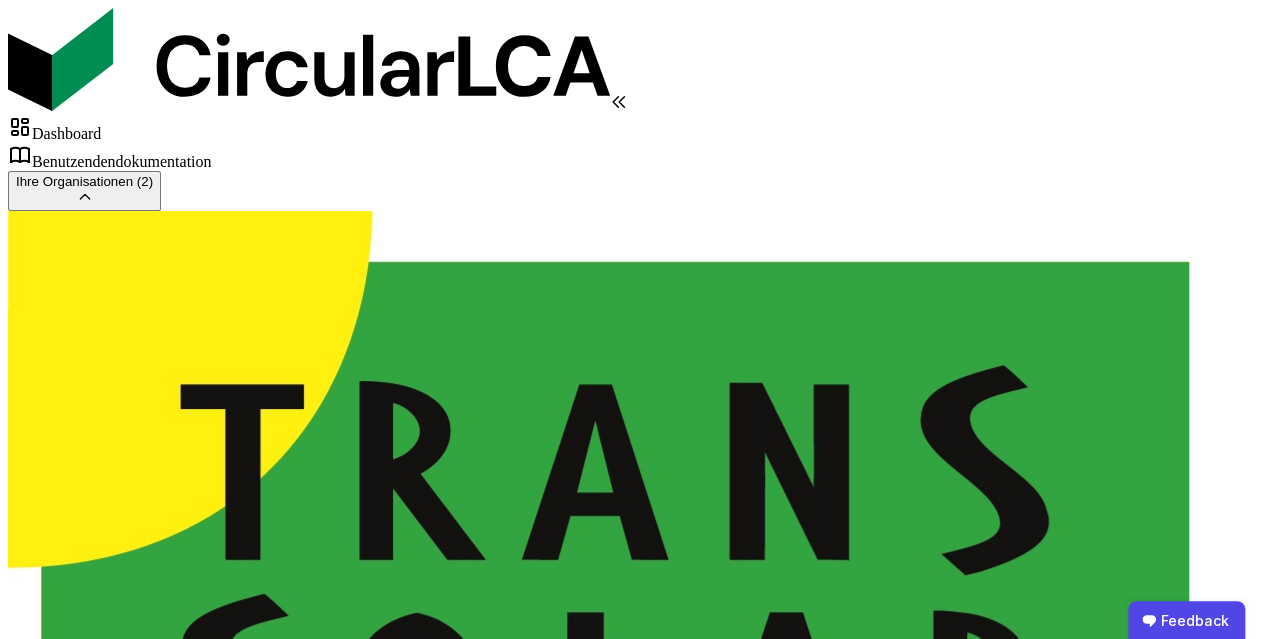click at bounding box center (1117, 2483) 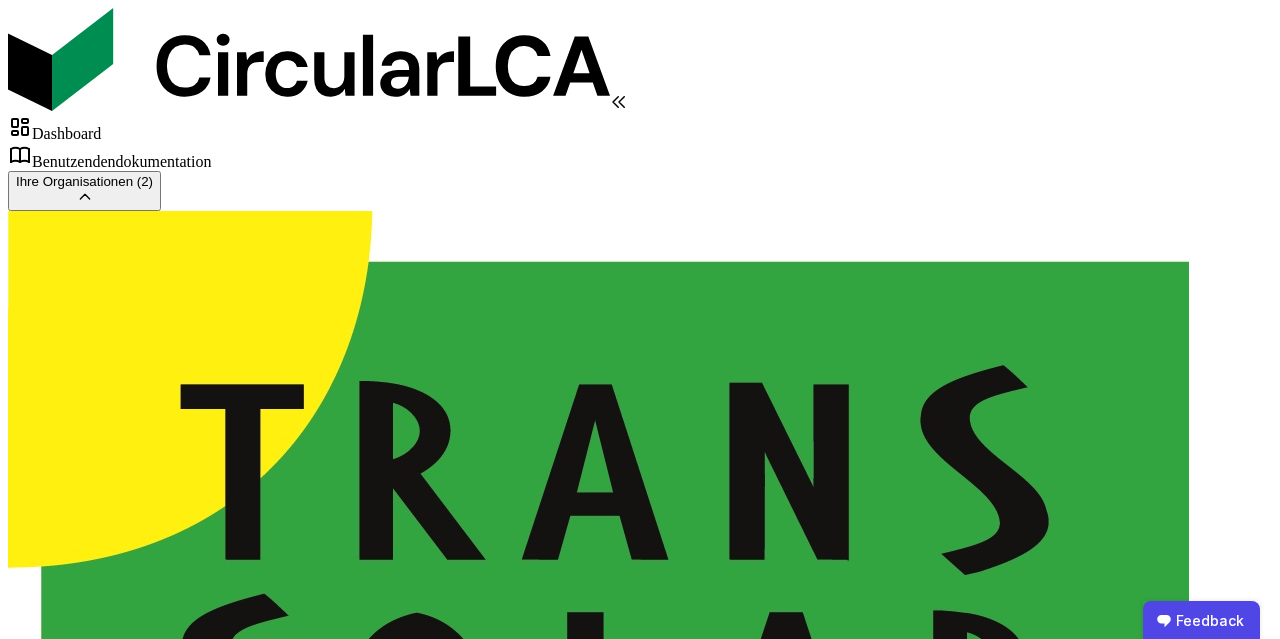 click on "Export entfernen" at bounding box center [45, 2844] 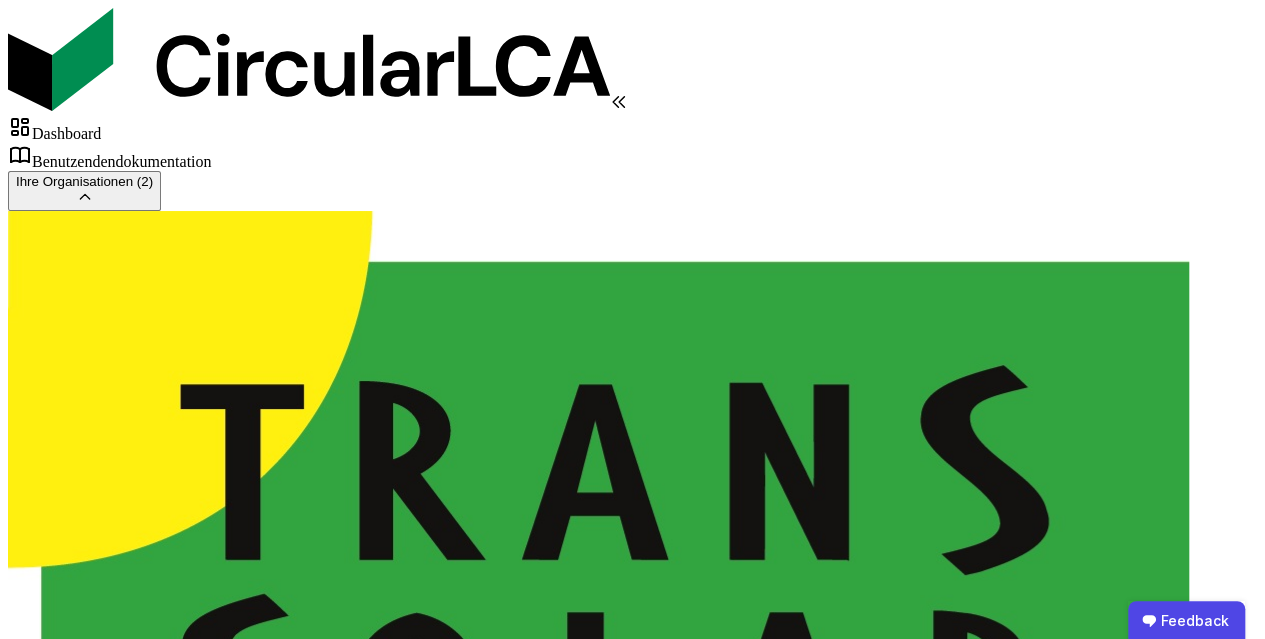 click on "Export entfernen" at bounding box center [45, 2888] 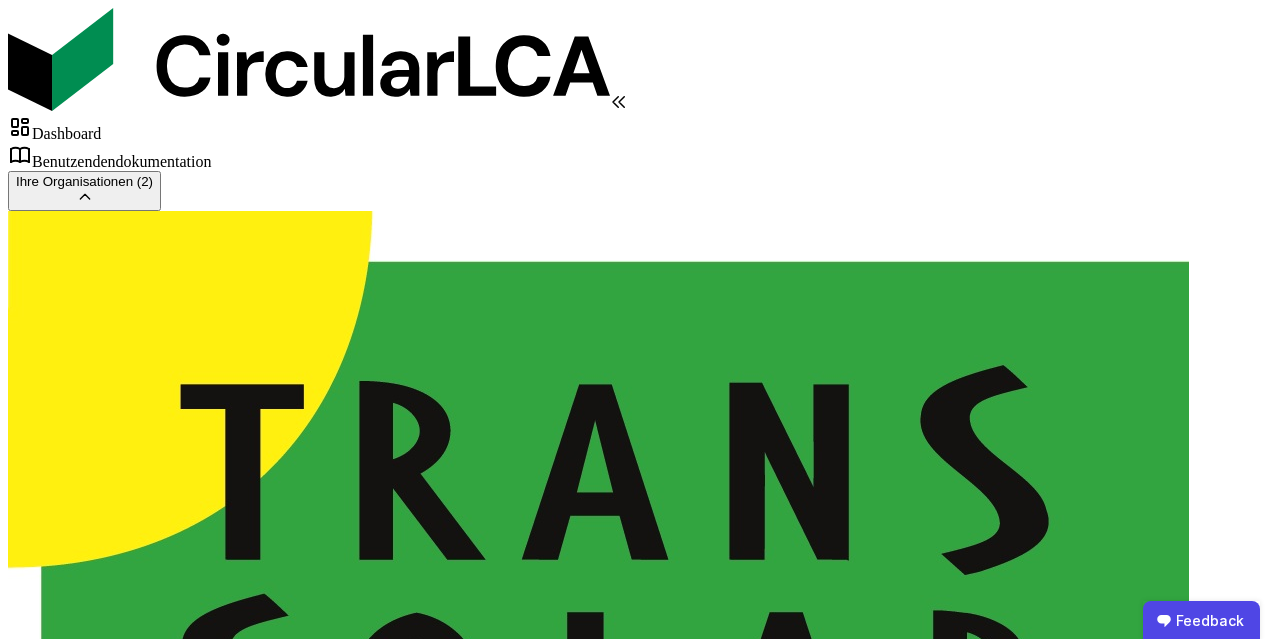 click on "Export entfernen" at bounding box center [45, 2888] 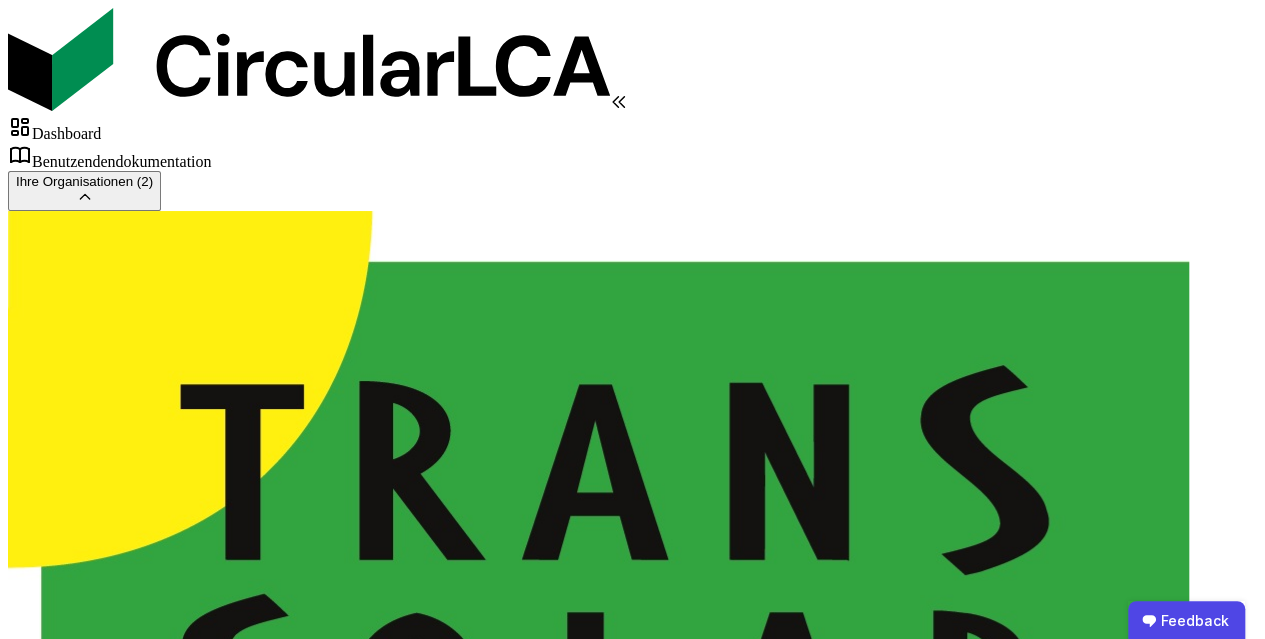 click at bounding box center [28, 2633] 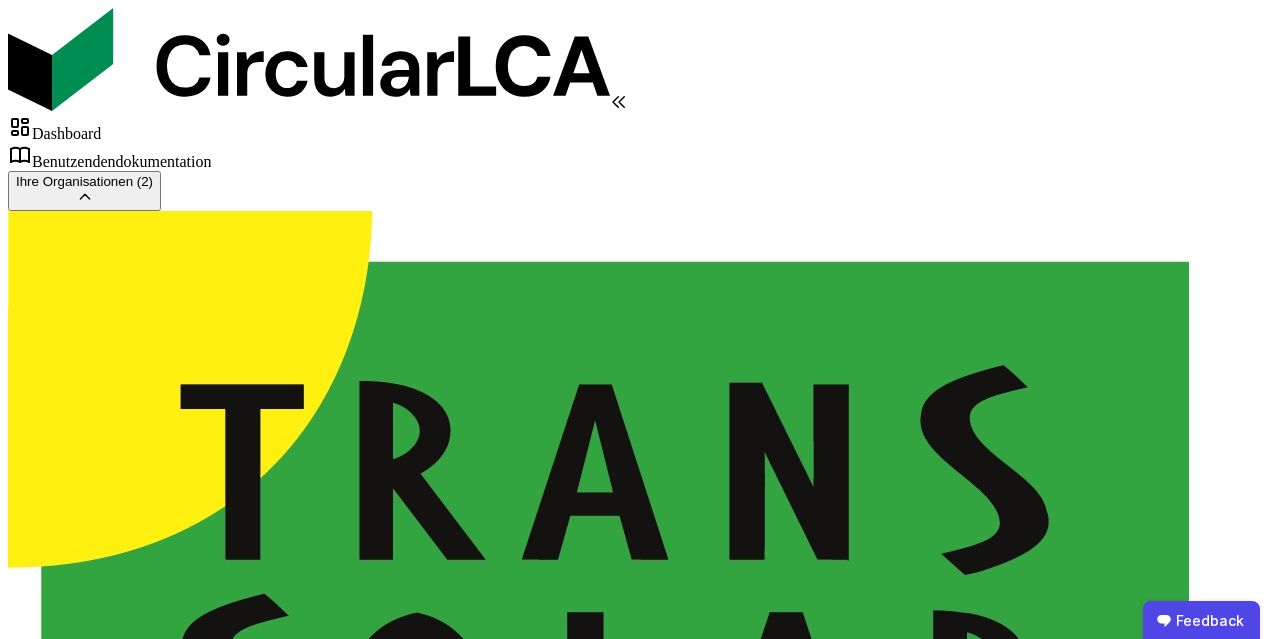 scroll, scrollTop: 200, scrollLeft: 0, axis: vertical 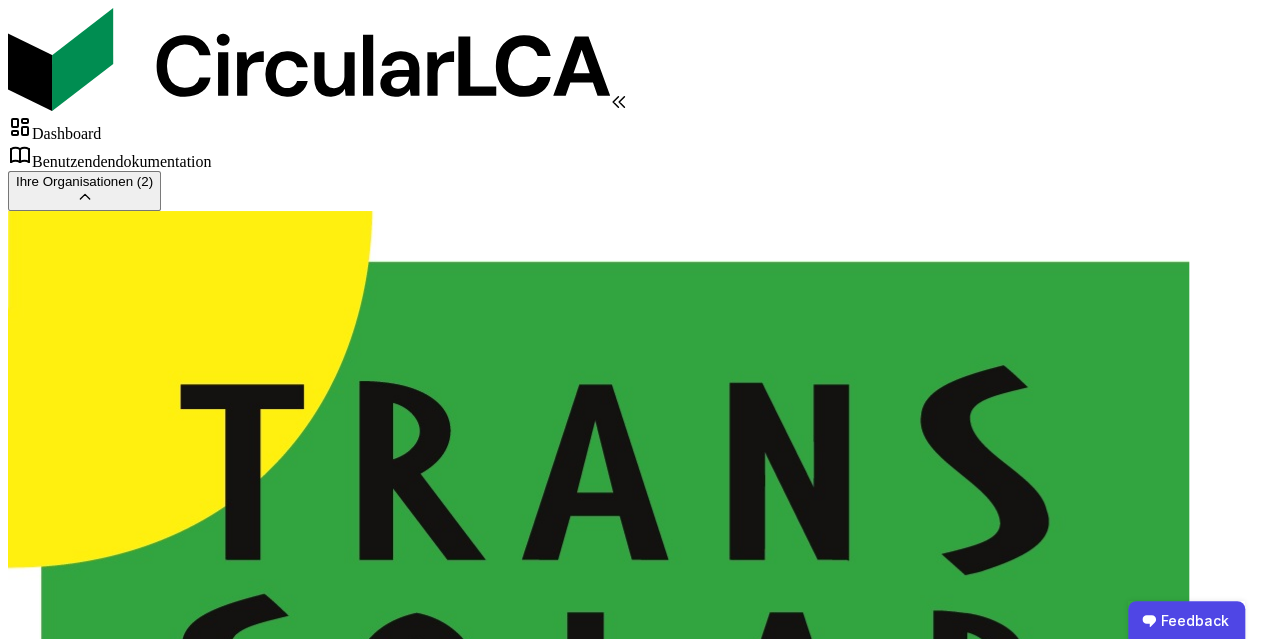 click on "Download .xlsx" at bounding box center [1034, 2484] 